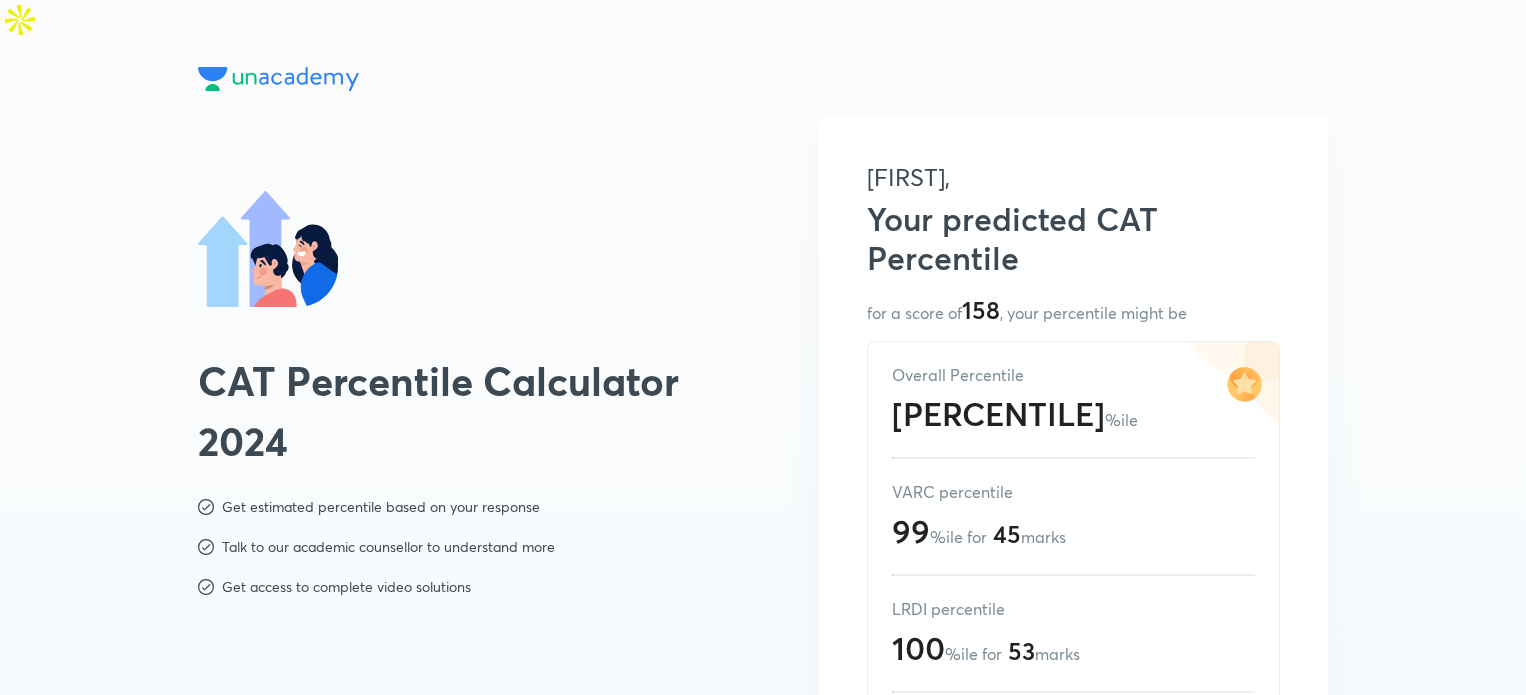scroll, scrollTop: 292, scrollLeft: 0, axis: vertical 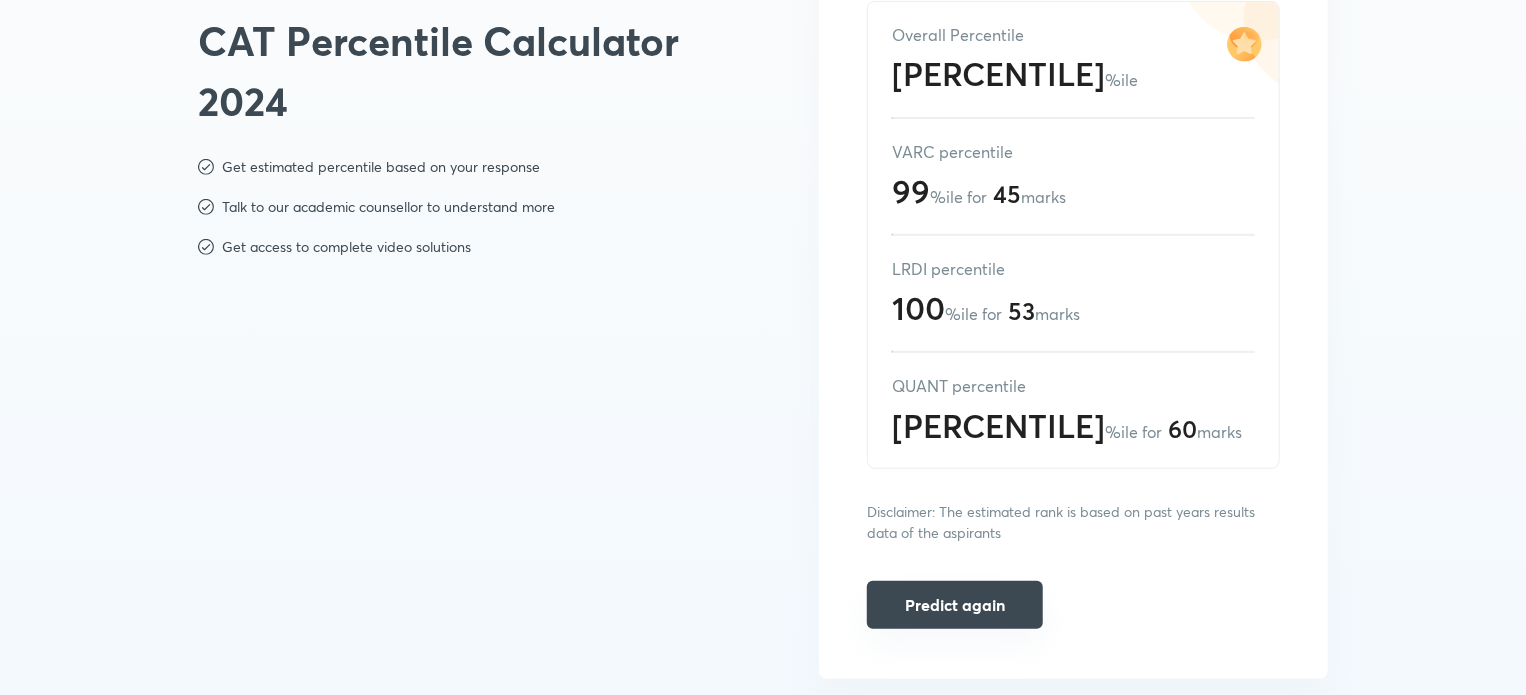 click on "Predict again" at bounding box center (955, 605) 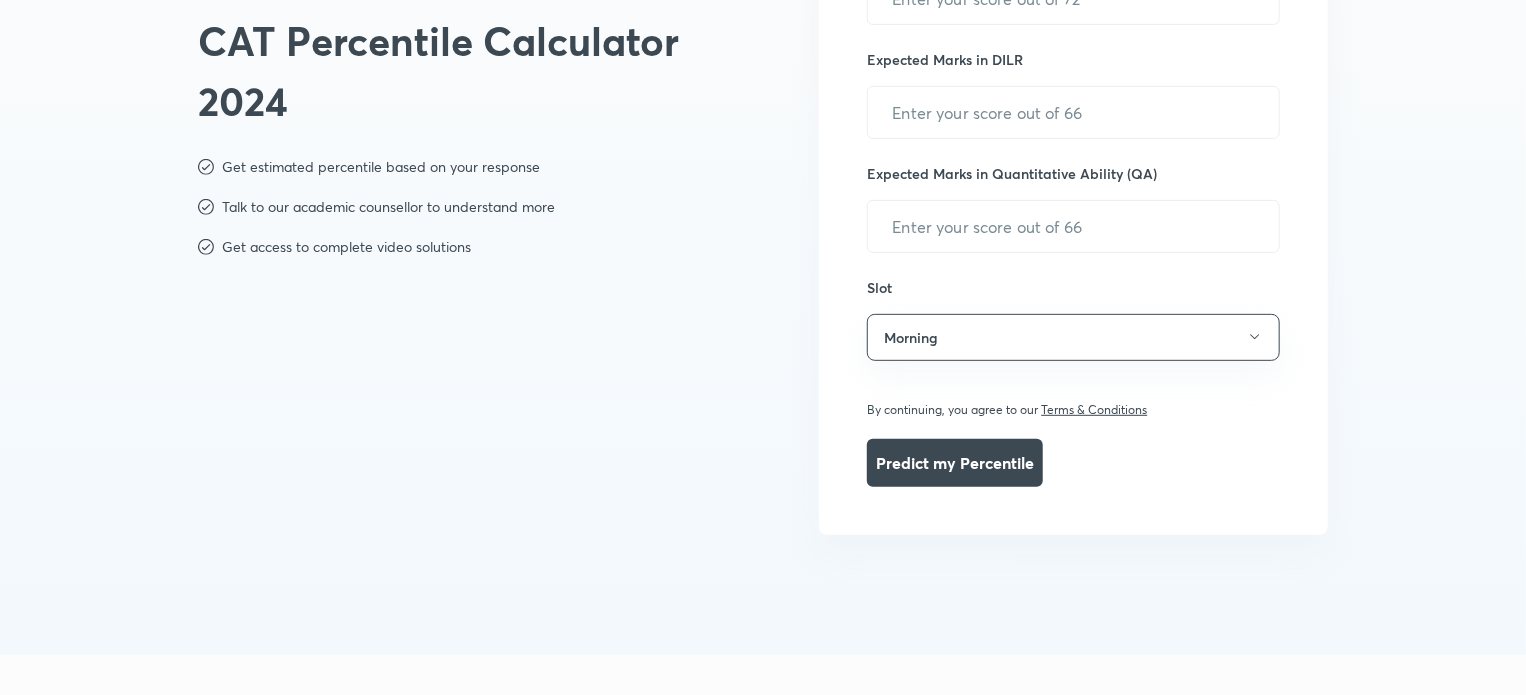 scroll, scrollTop: 83, scrollLeft: 0, axis: vertical 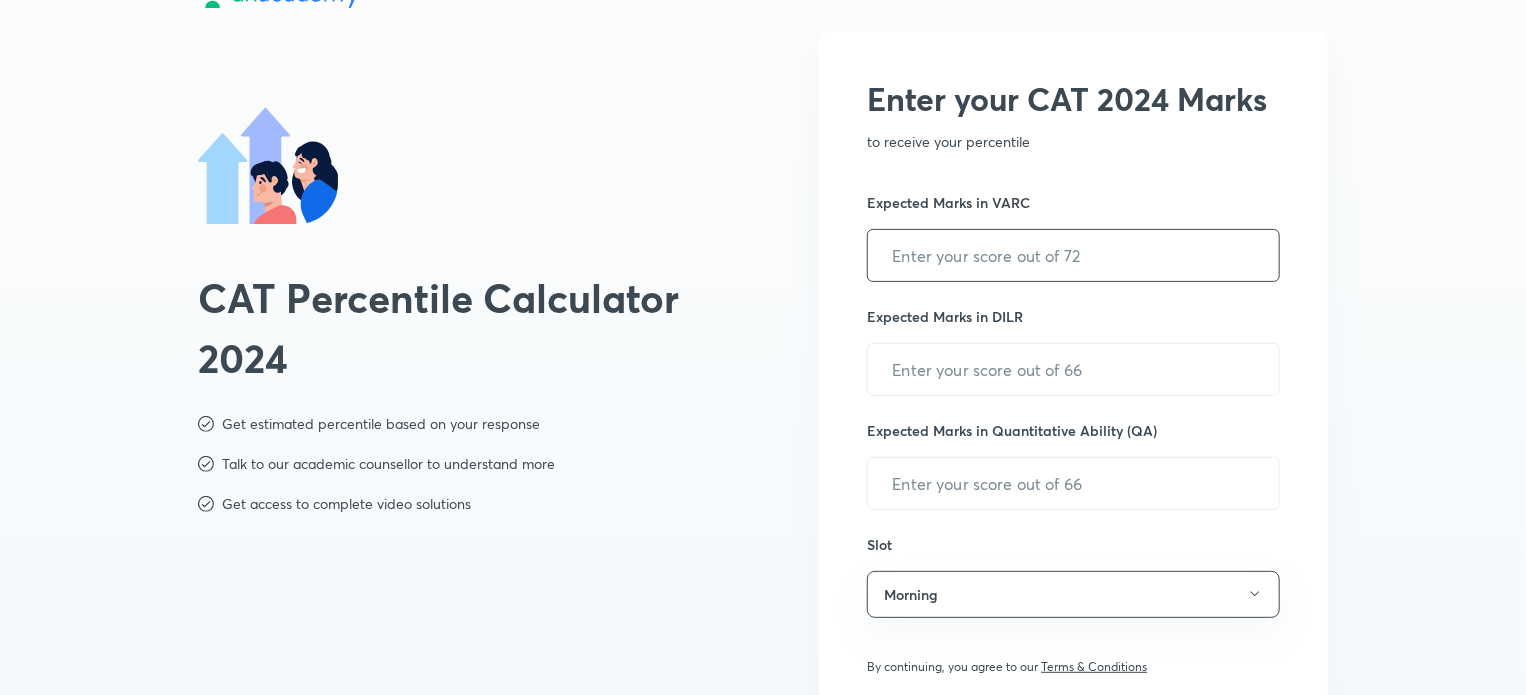 click at bounding box center [1073, 255] 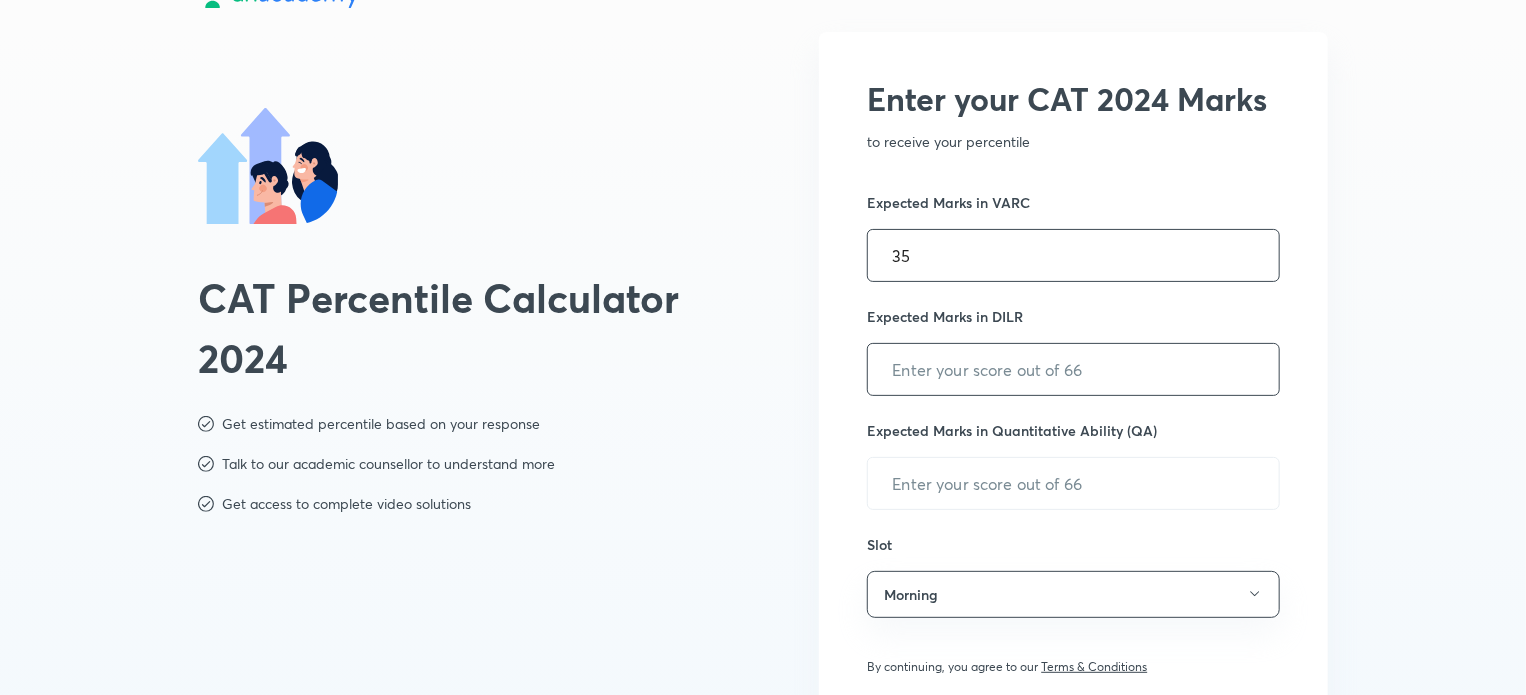 type on "35" 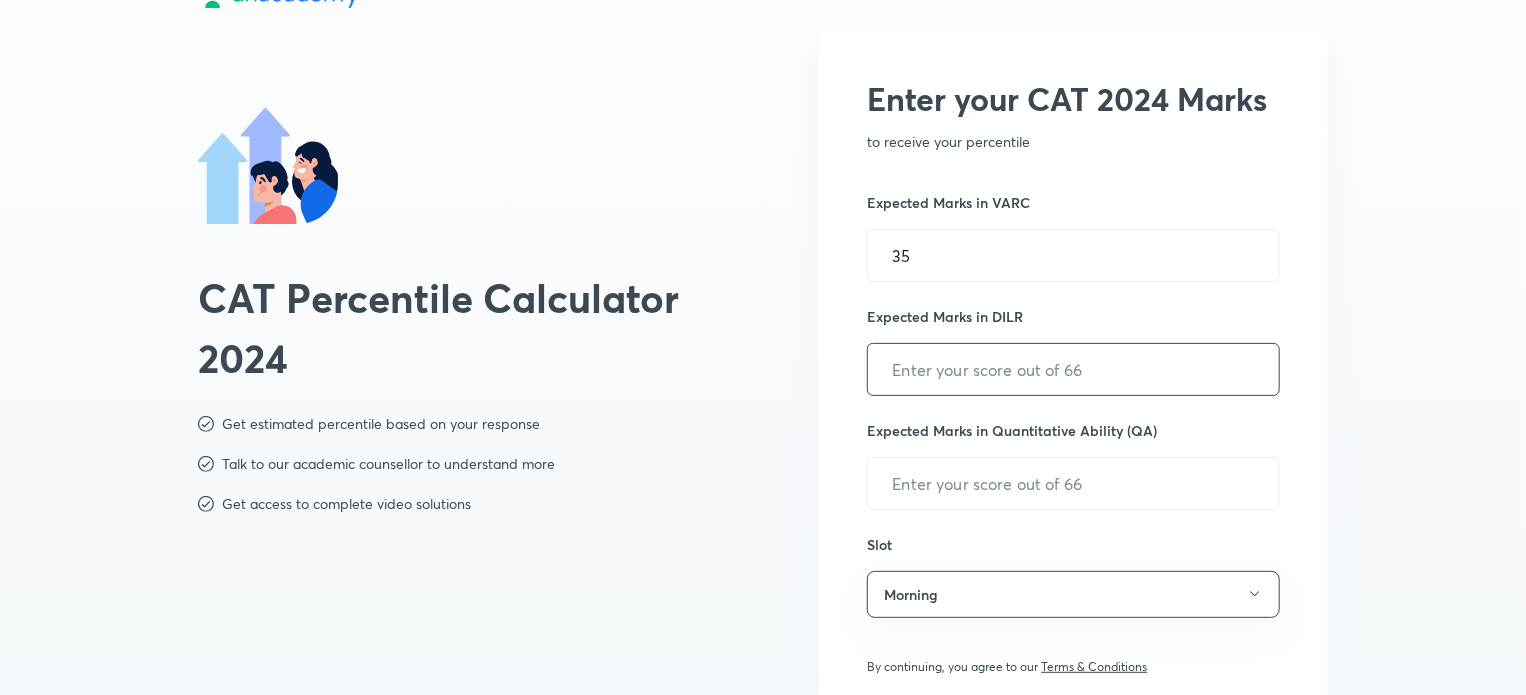 click at bounding box center [1073, 369] 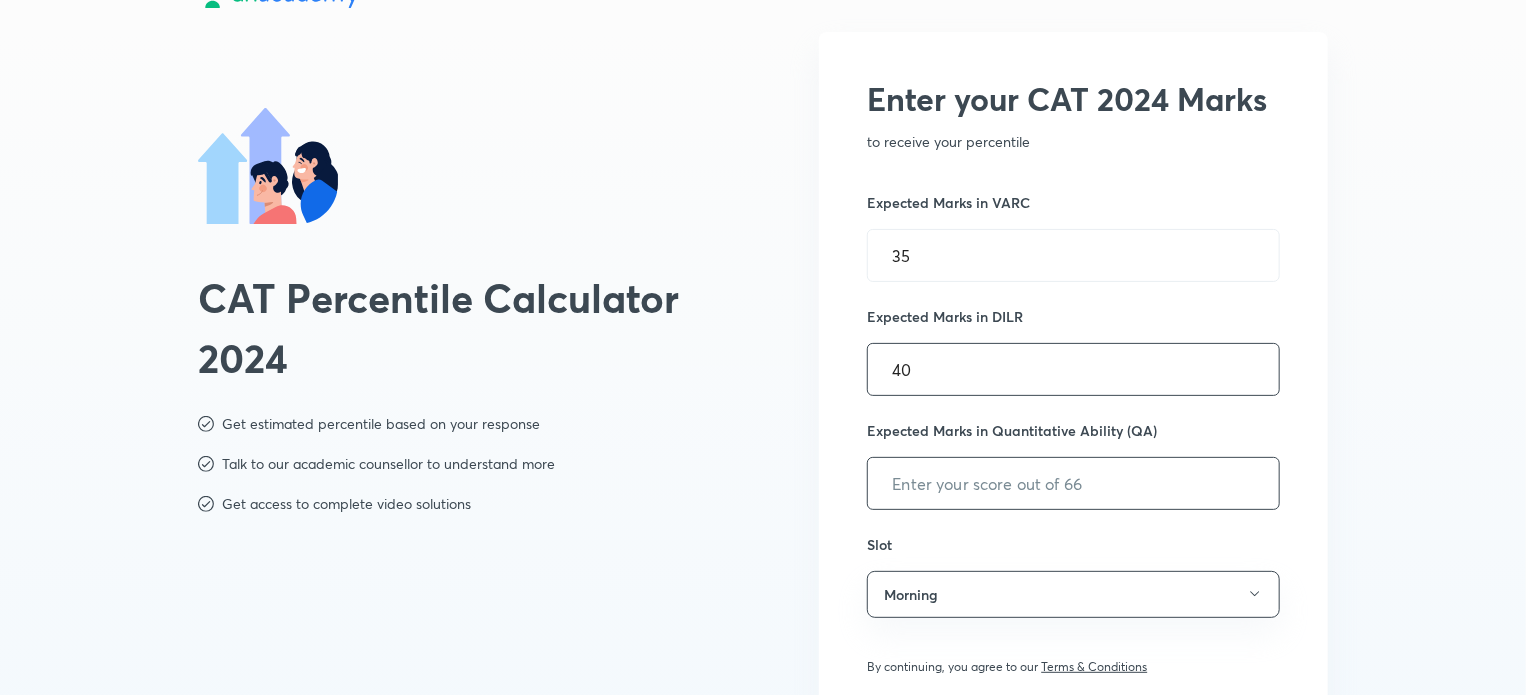 type on "40" 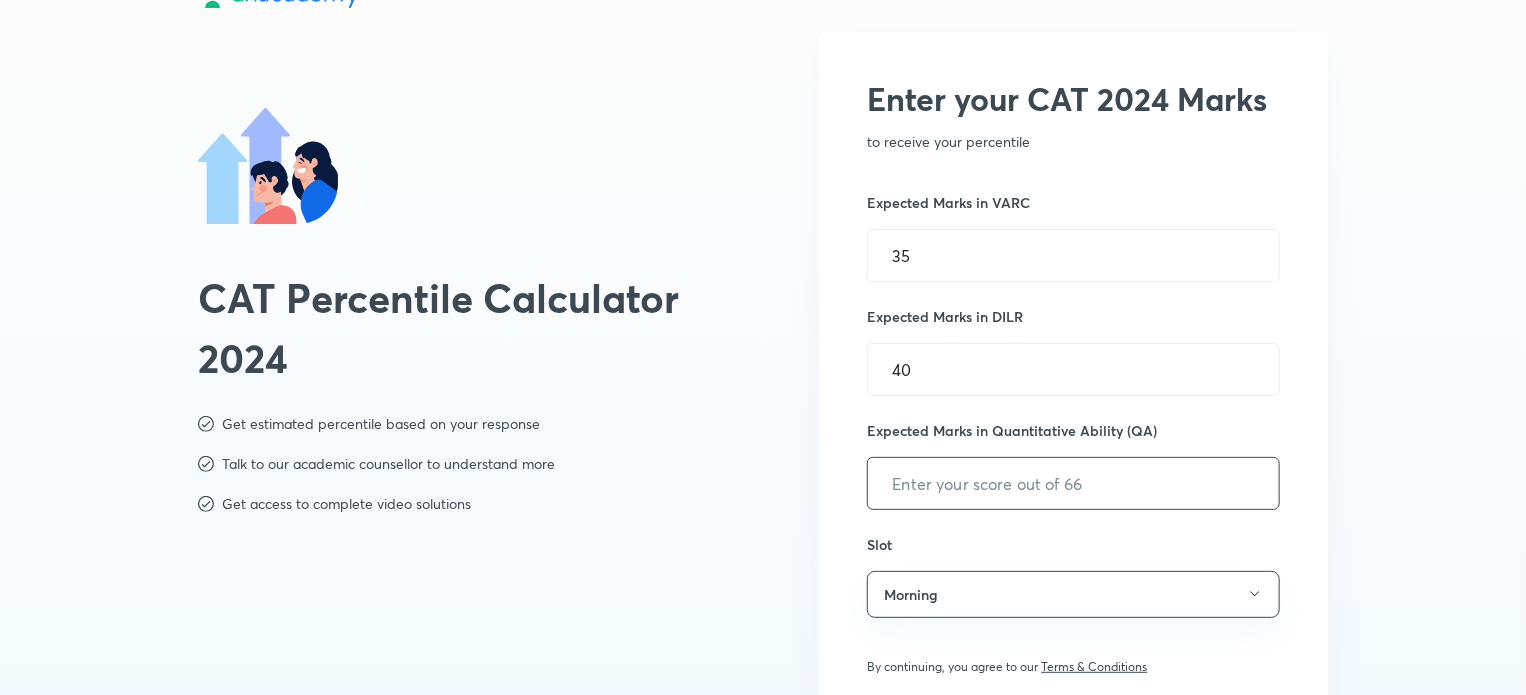 click at bounding box center [1073, 483] 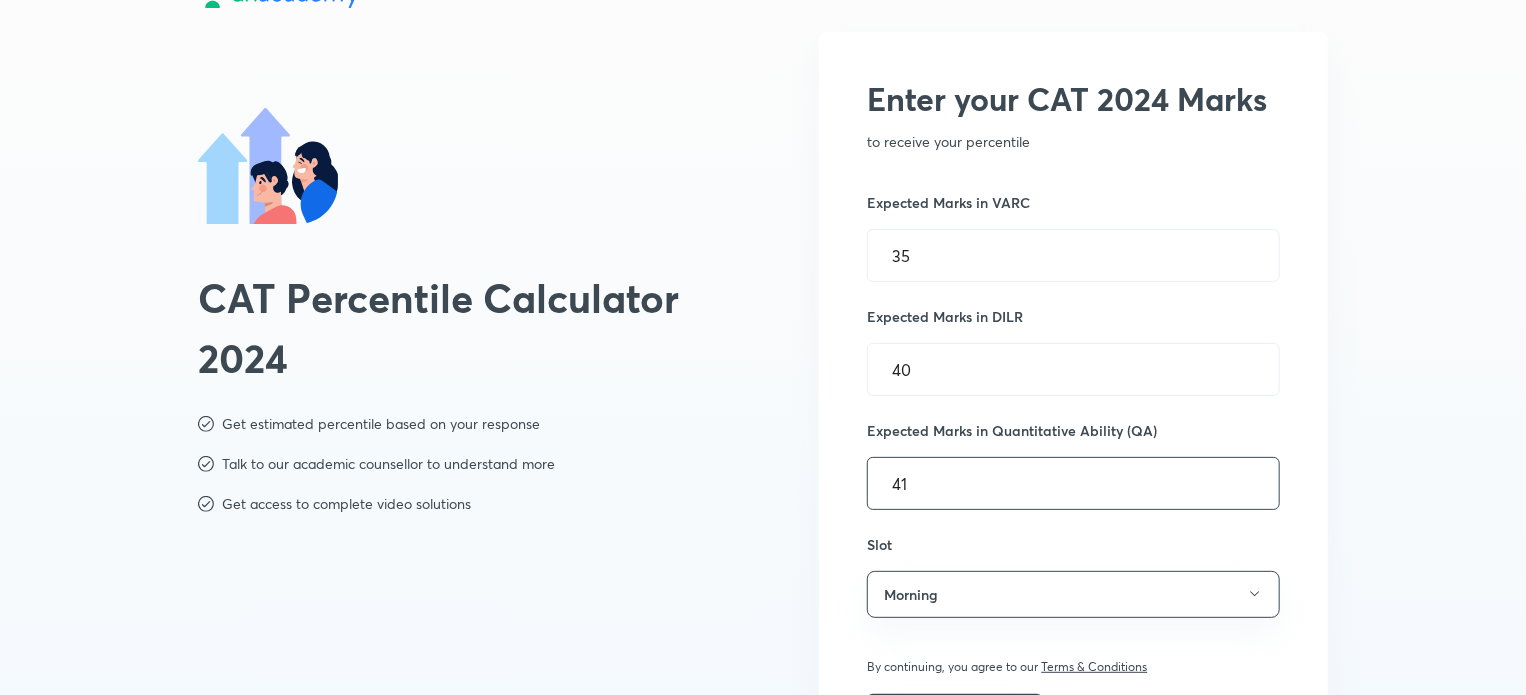 type on "41" 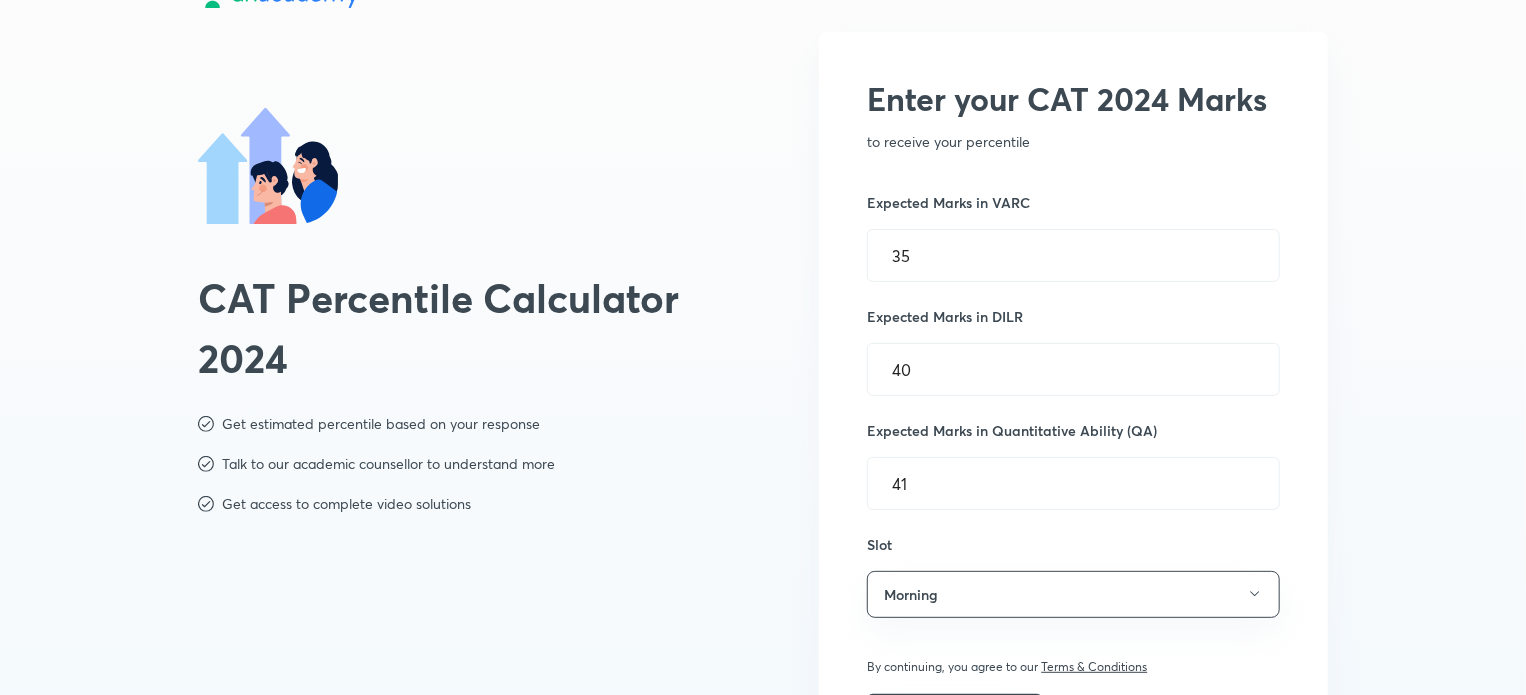 click on "Predict my Percentile" at bounding box center (955, 718) 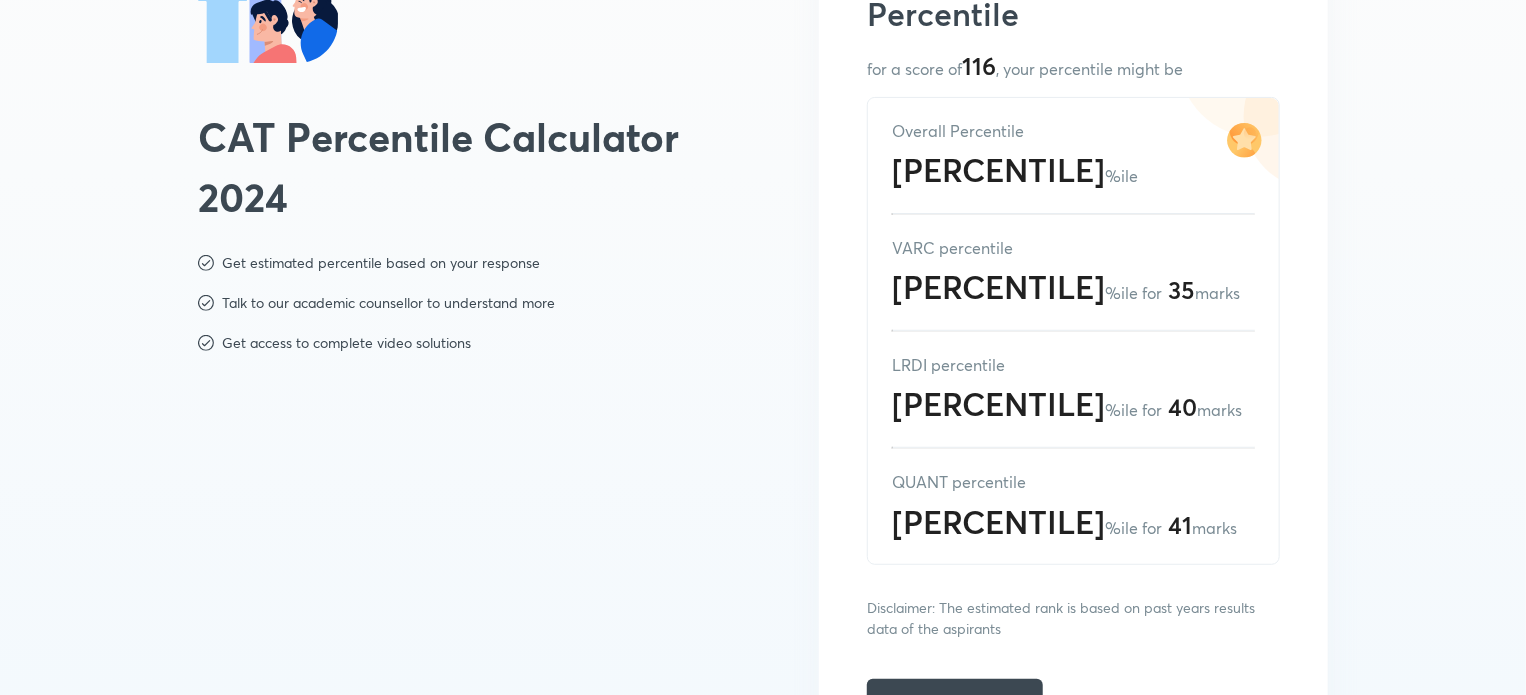 scroll, scrollTop: 246, scrollLeft: 0, axis: vertical 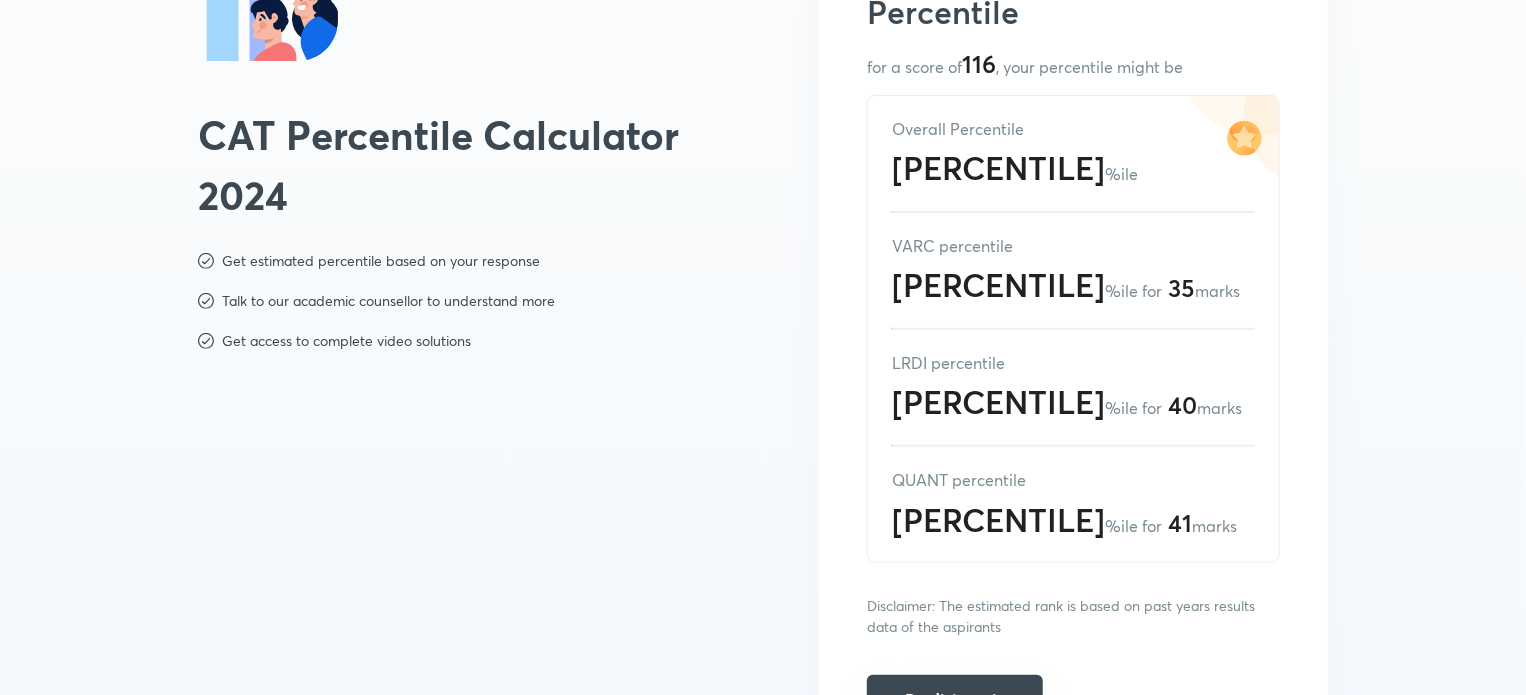 click on "Predict again" at bounding box center [955, 699] 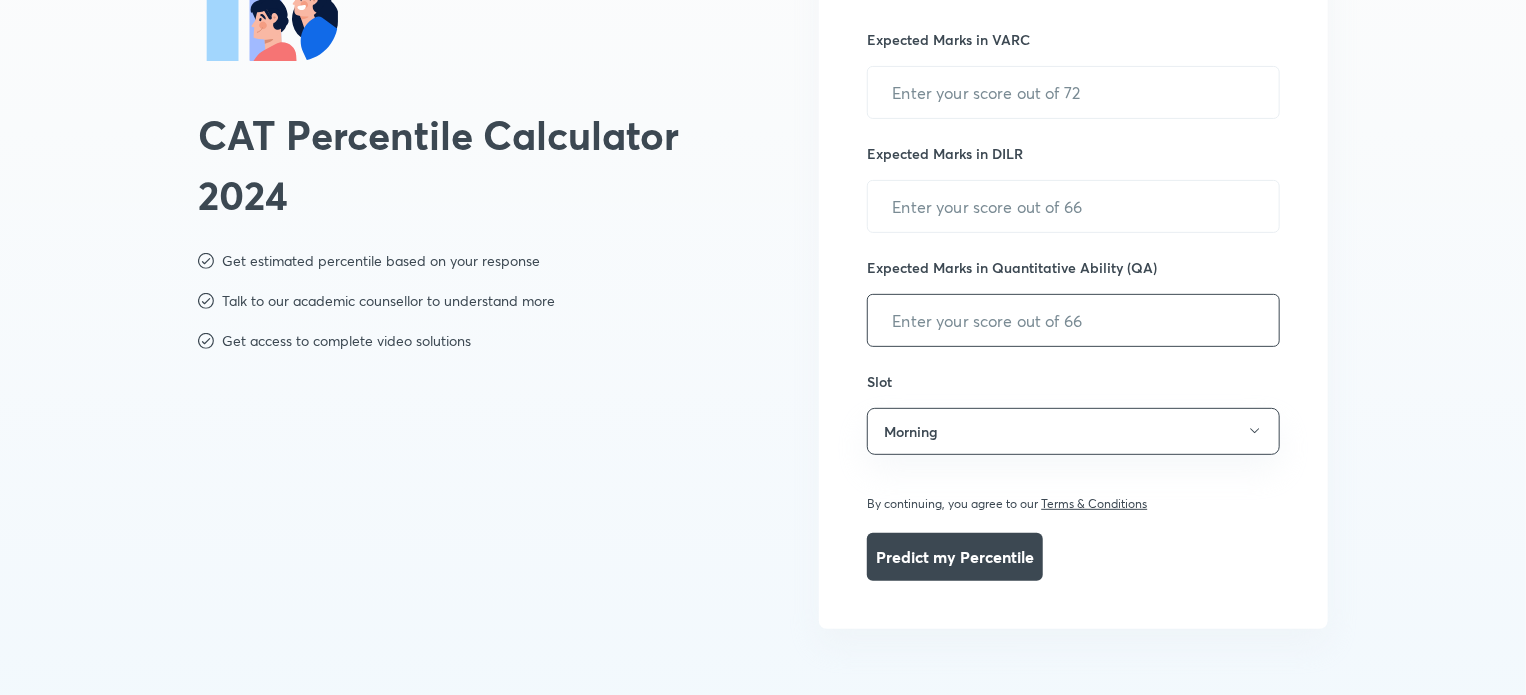 scroll, scrollTop: 179, scrollLeft: 0, axis: vertical 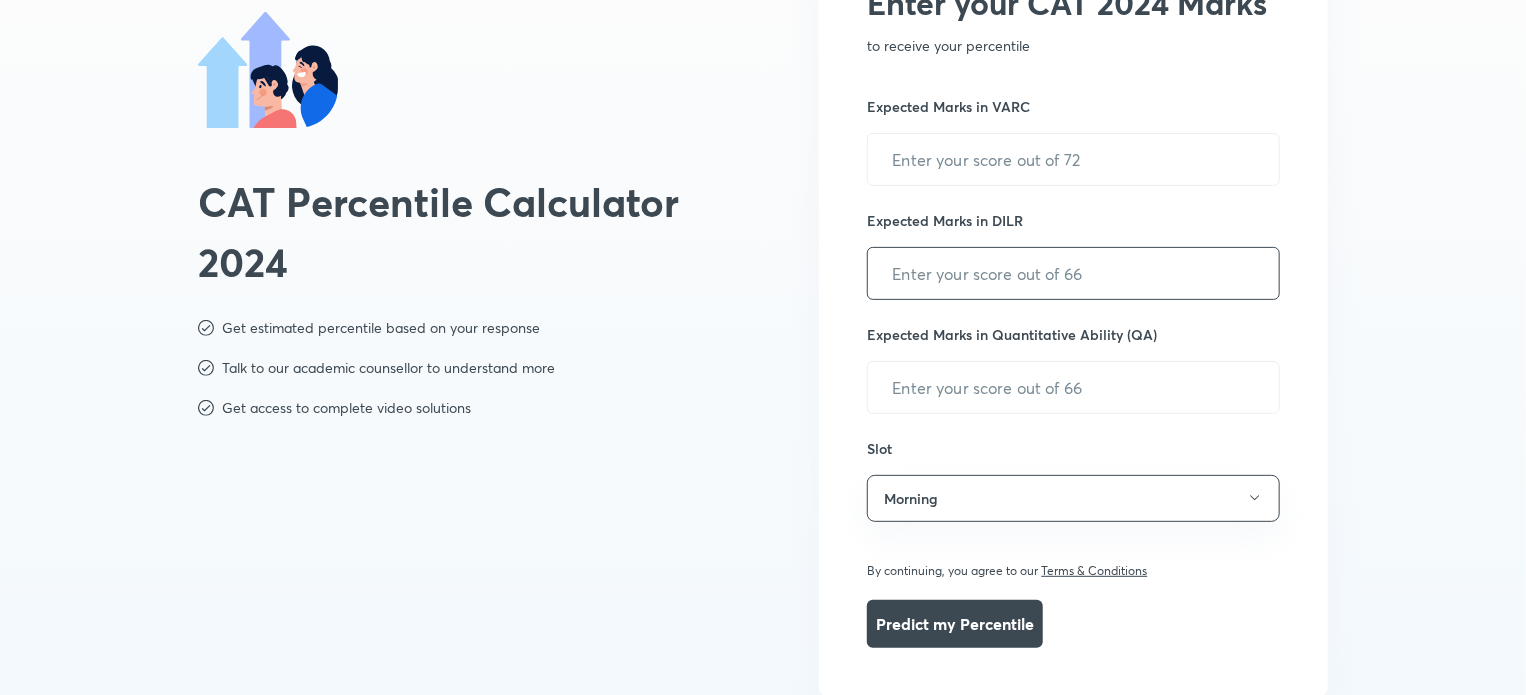 click at bounding box center [1073, 273] 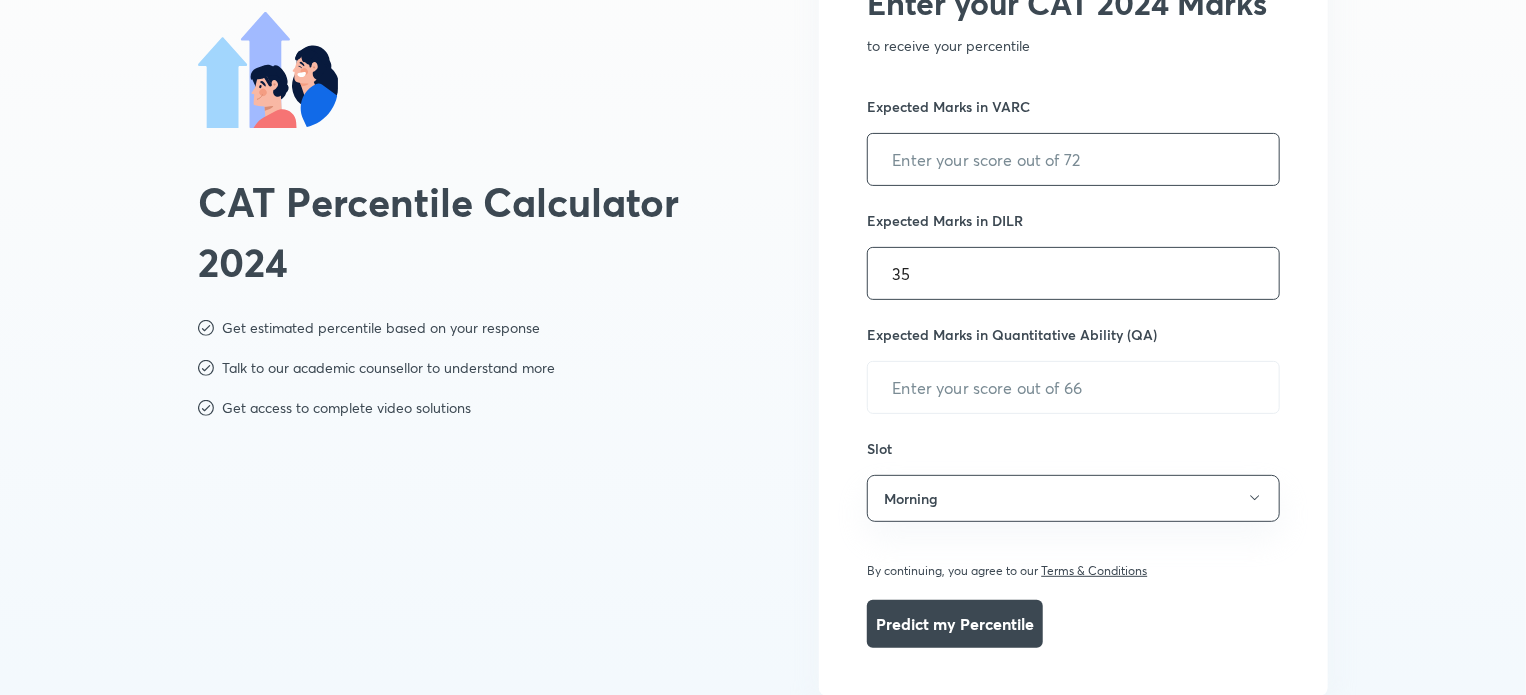 type on "35" 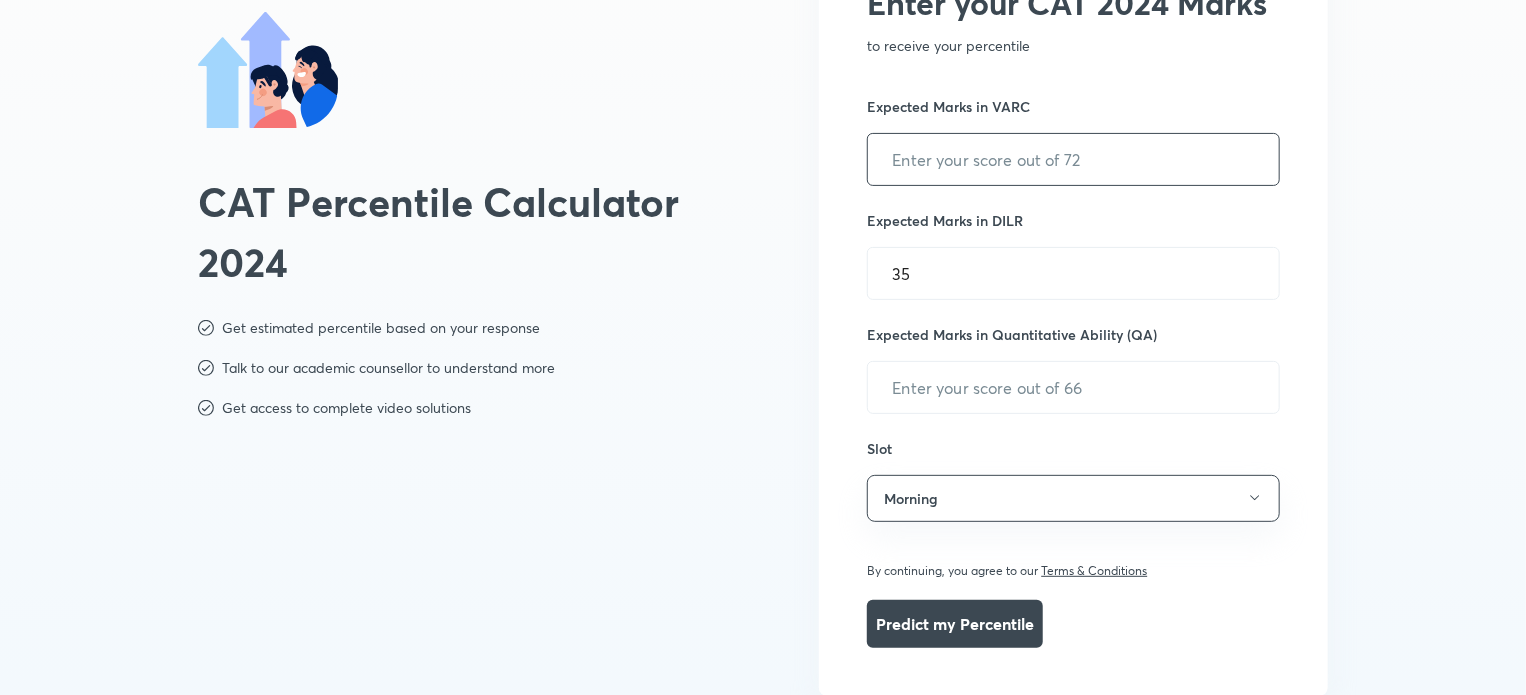click at bounding box center (1073, 159) 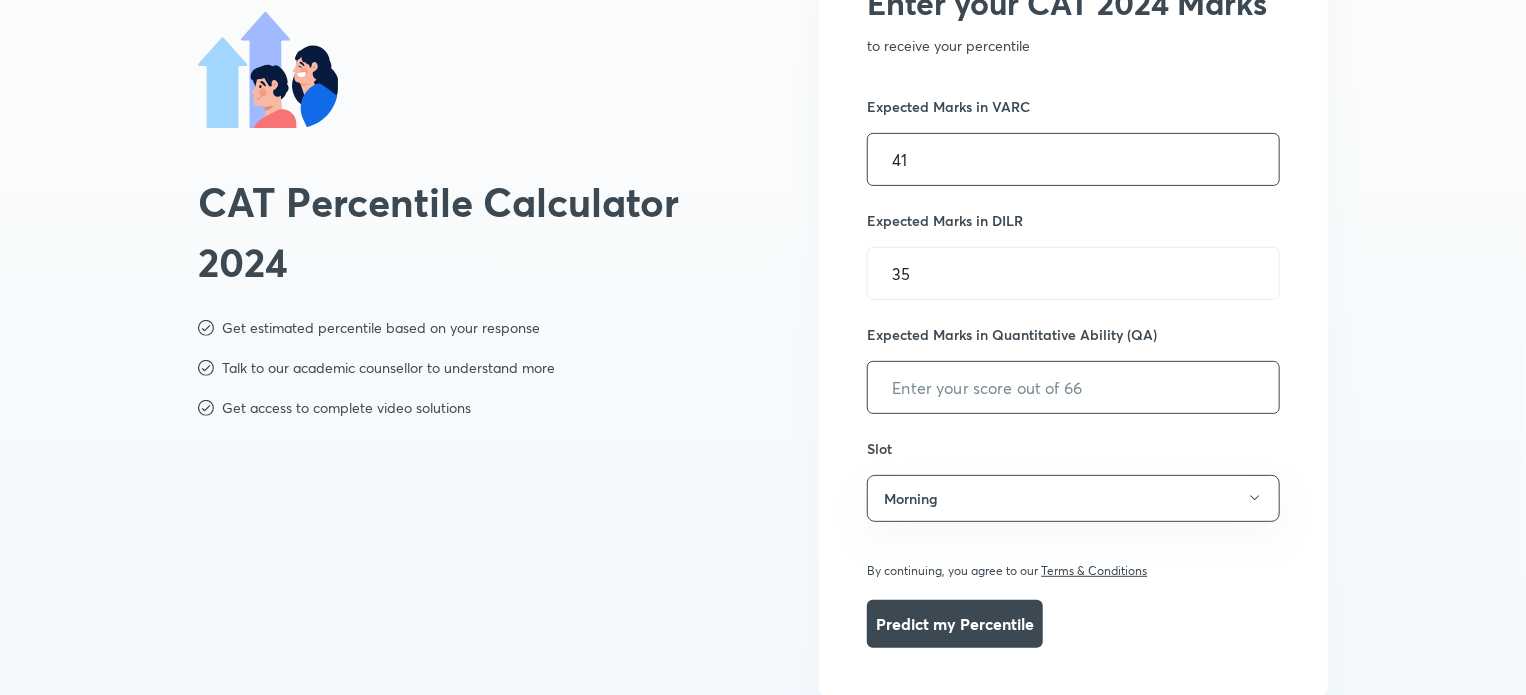 type on "41" 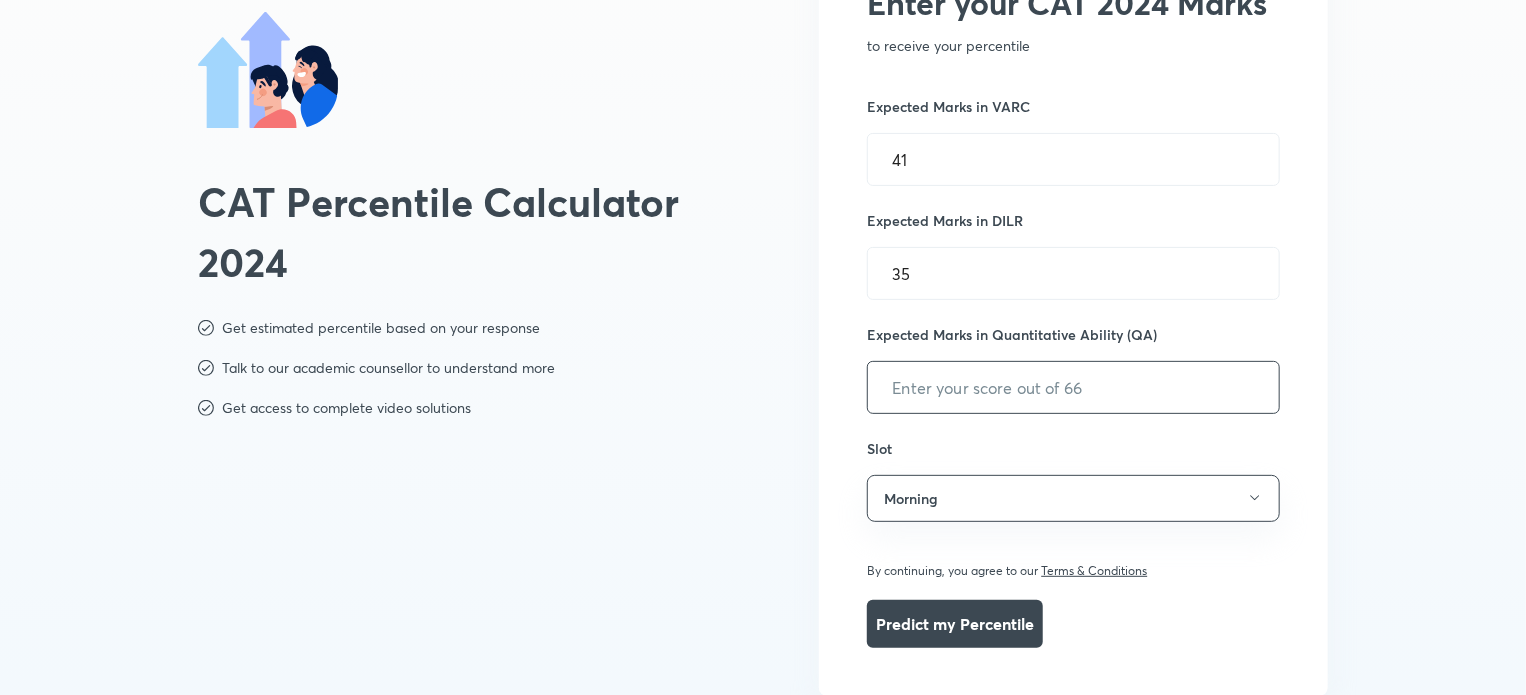 click at bounding box center [1073, 387] 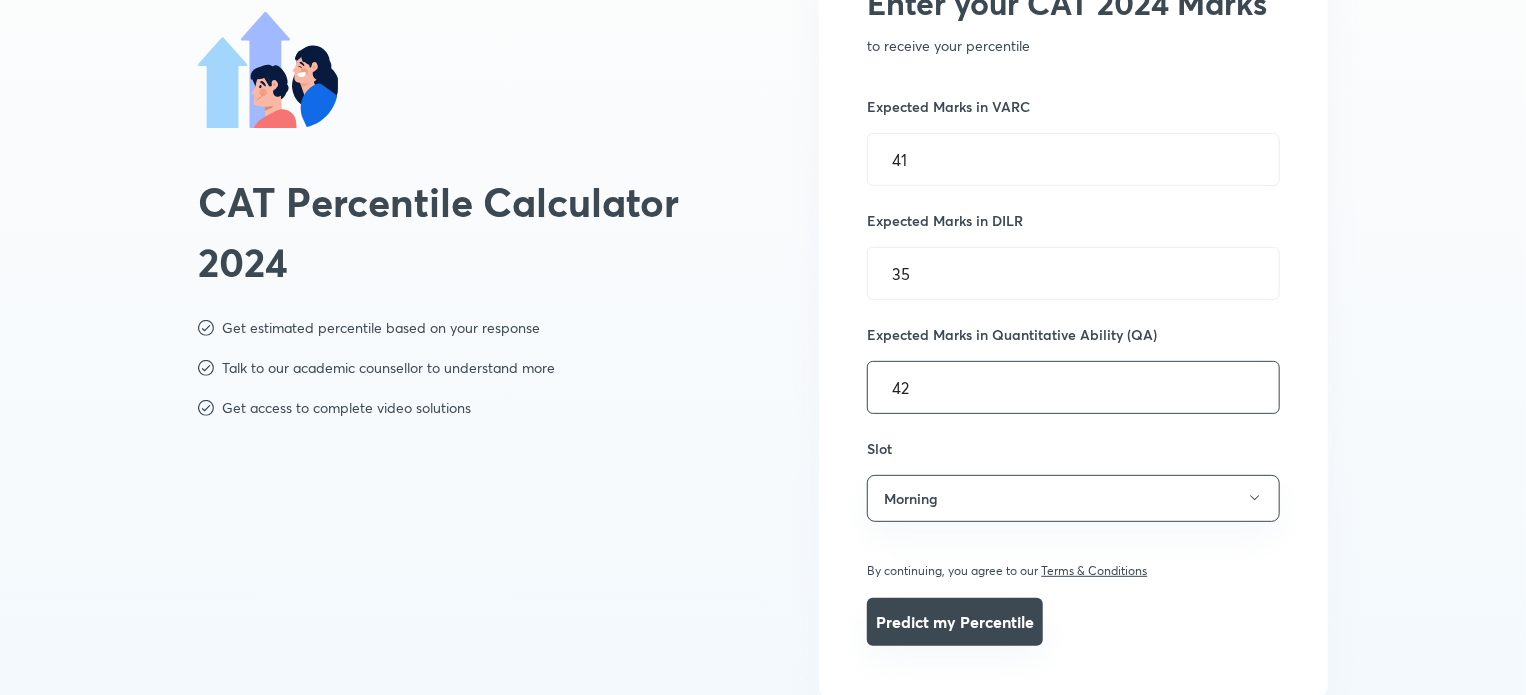 type on "42" 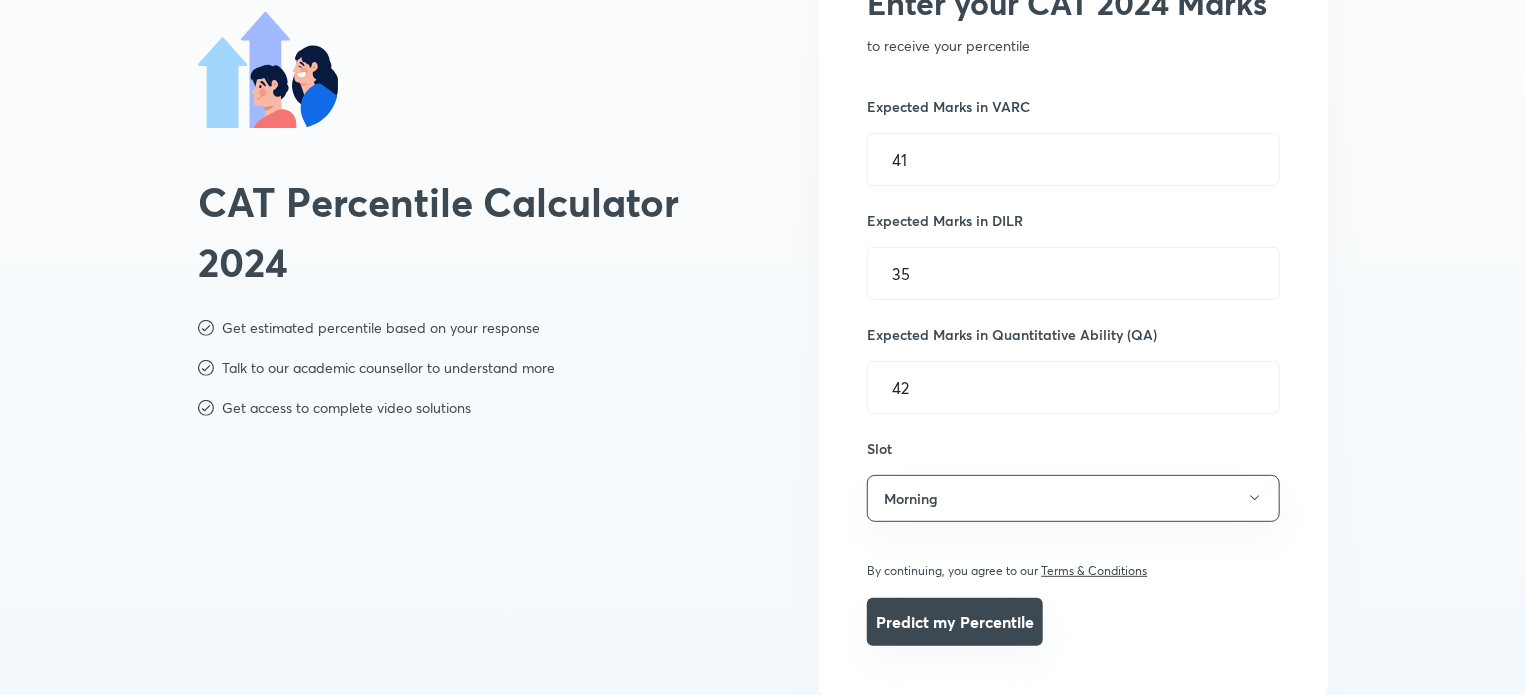 click on "Predict my Percentile" at bounding box center (955, 622) 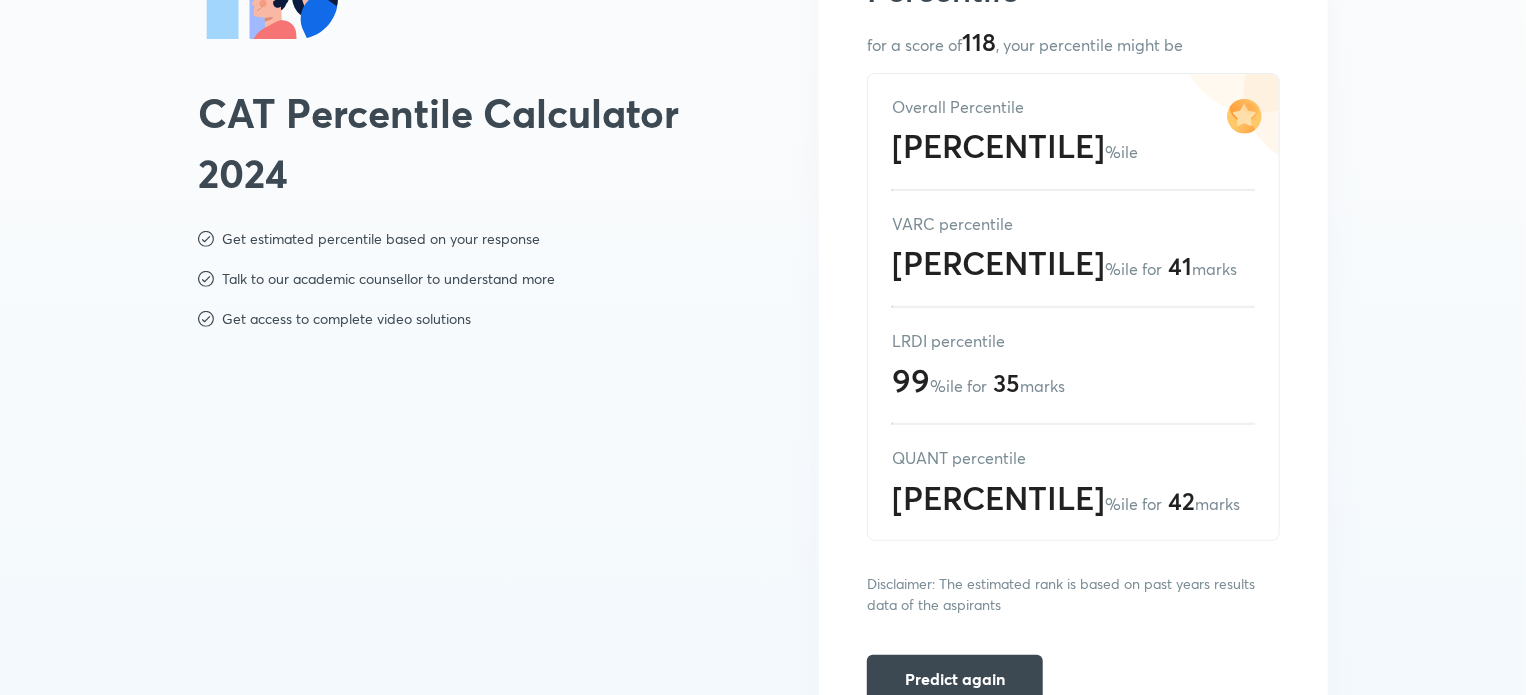 scroll, scrollTop: 272, scrollLeft: 0, axis: vertical 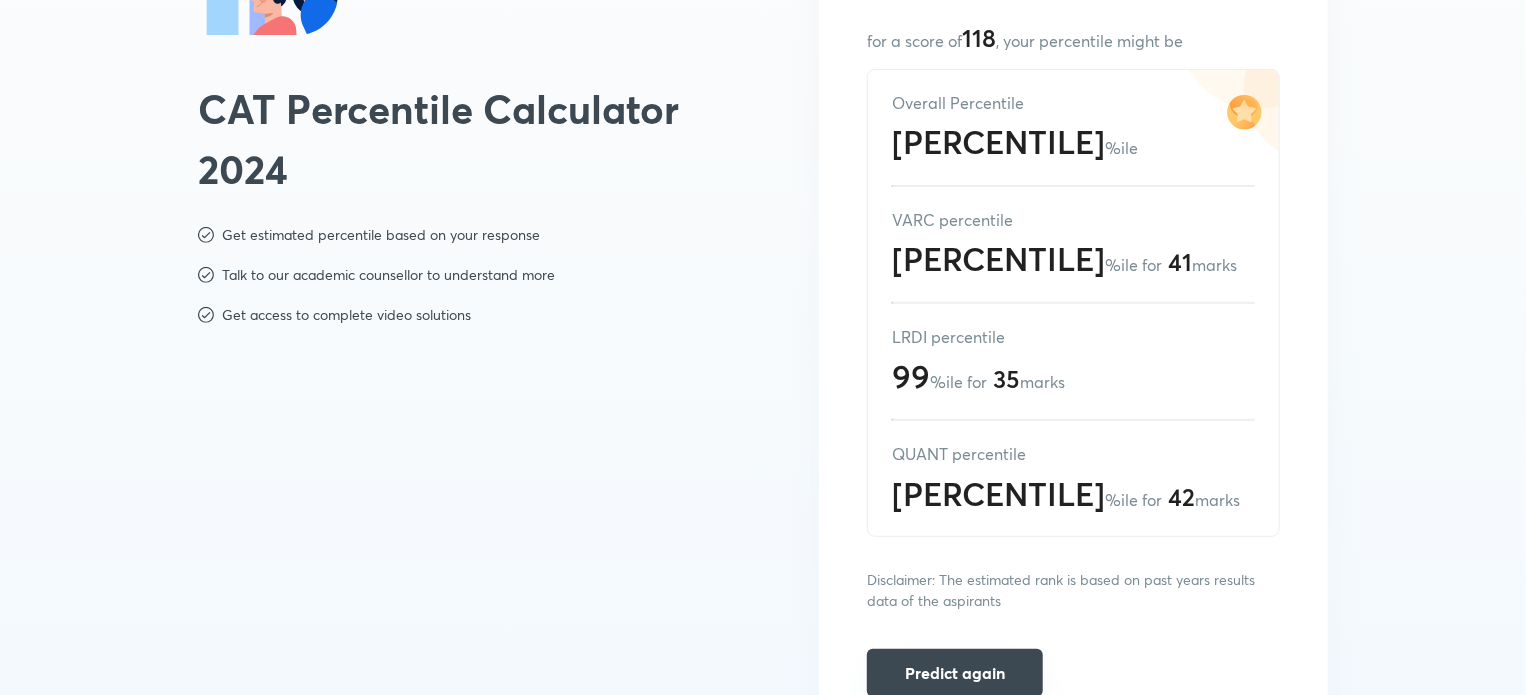 click on "Predict again" at bounding box center [955, 673] 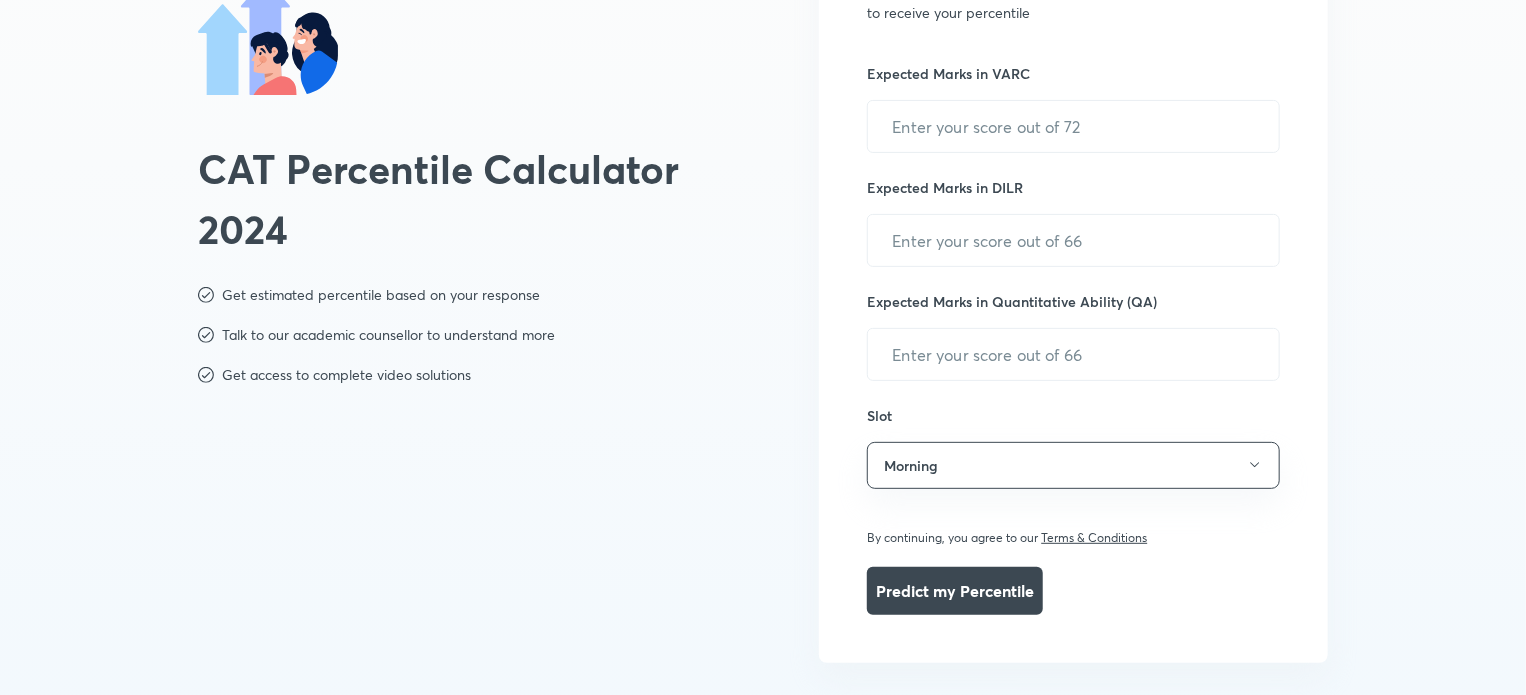 scroll, scrollTop: 56, scrollLeft: 0, axis: vertical 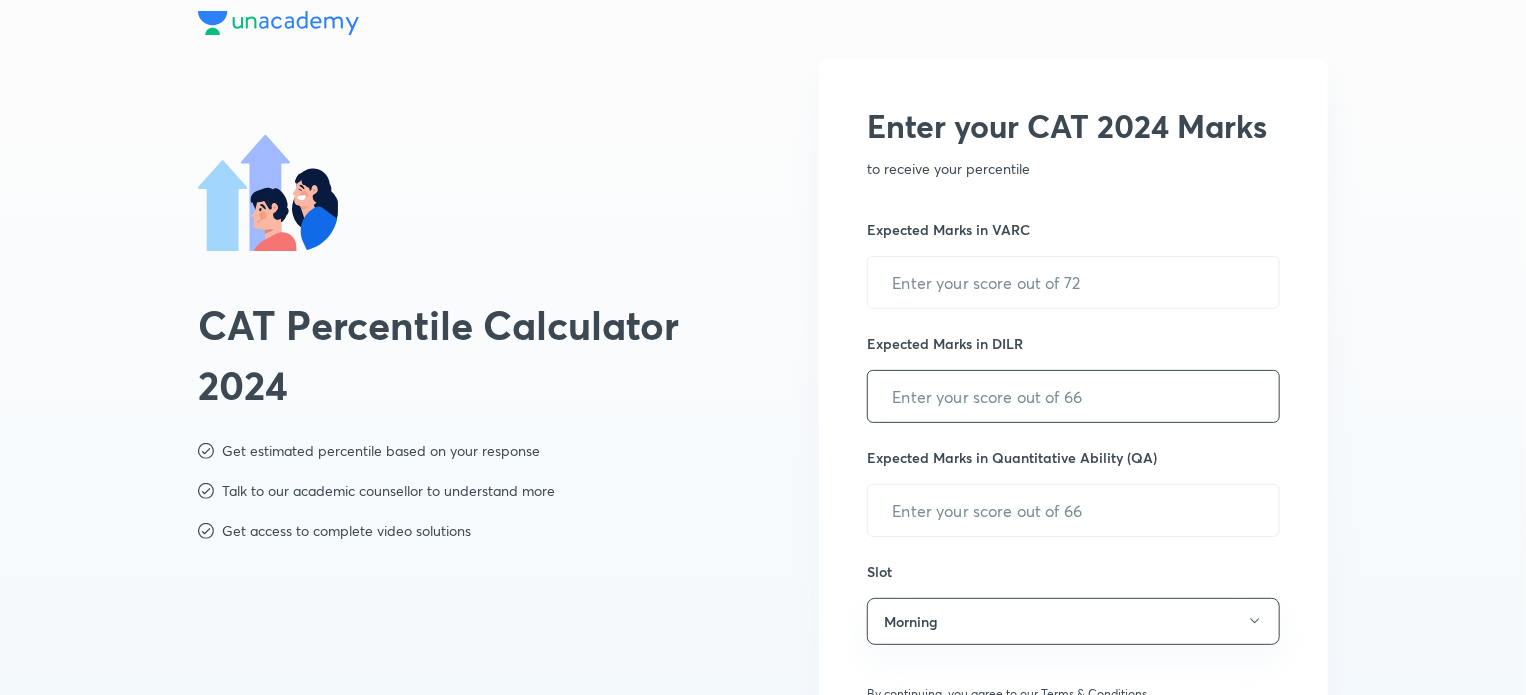 click at bounding box center [1073, 396] 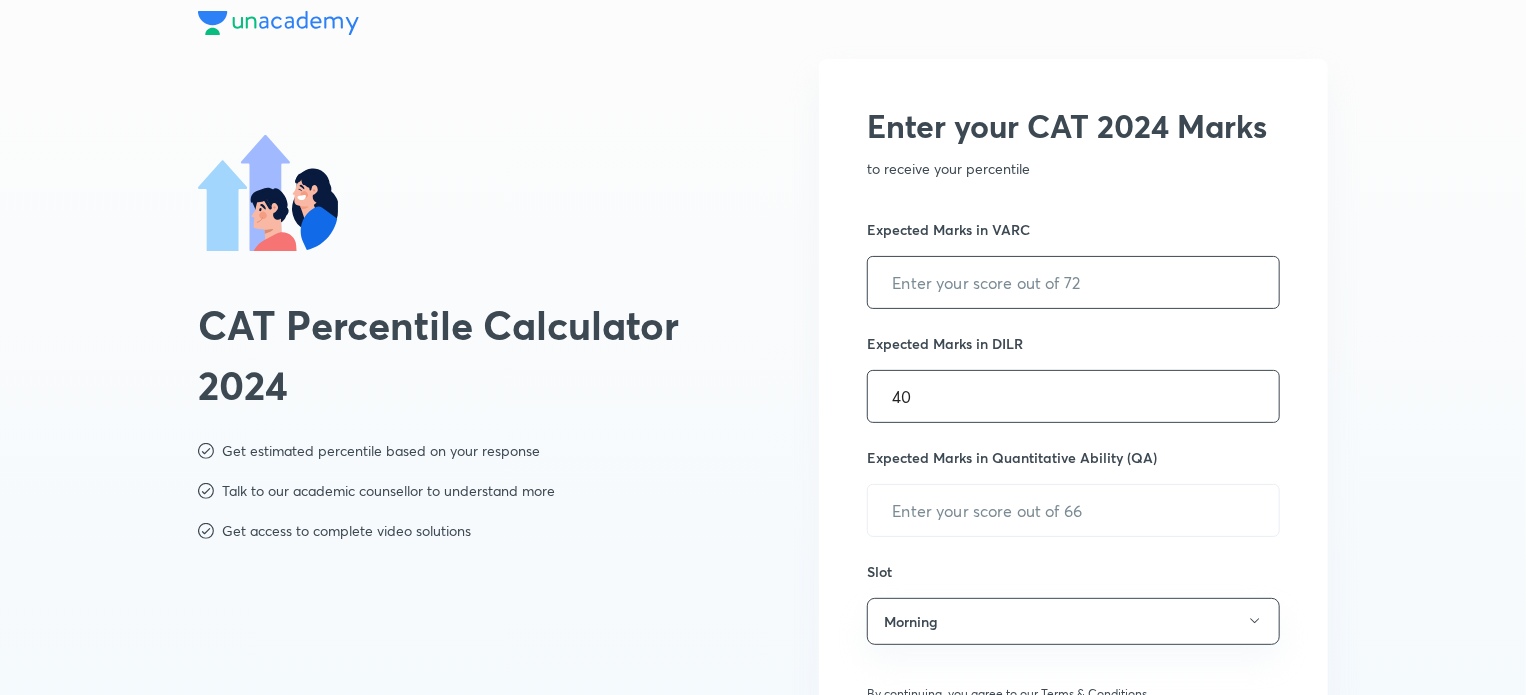 type on "40" 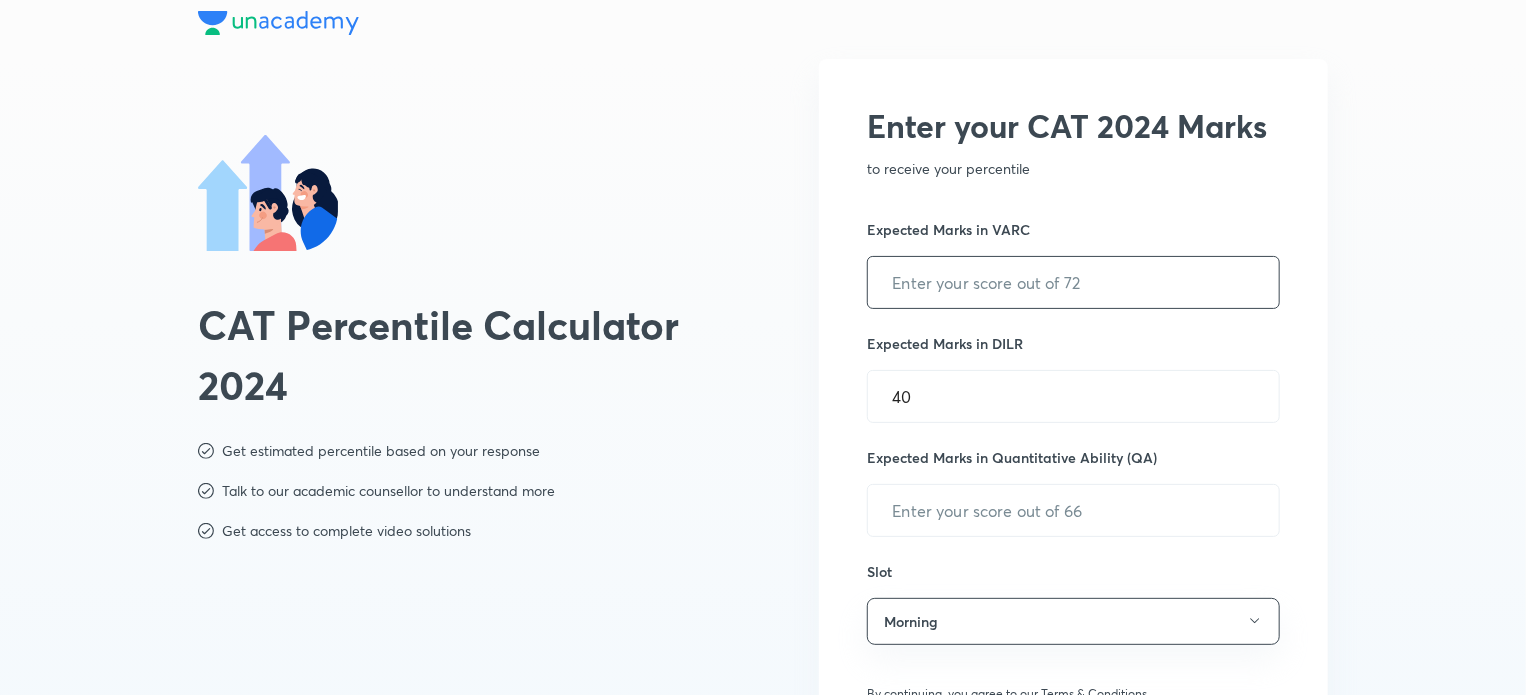 click at bounding box center (1073, 282) 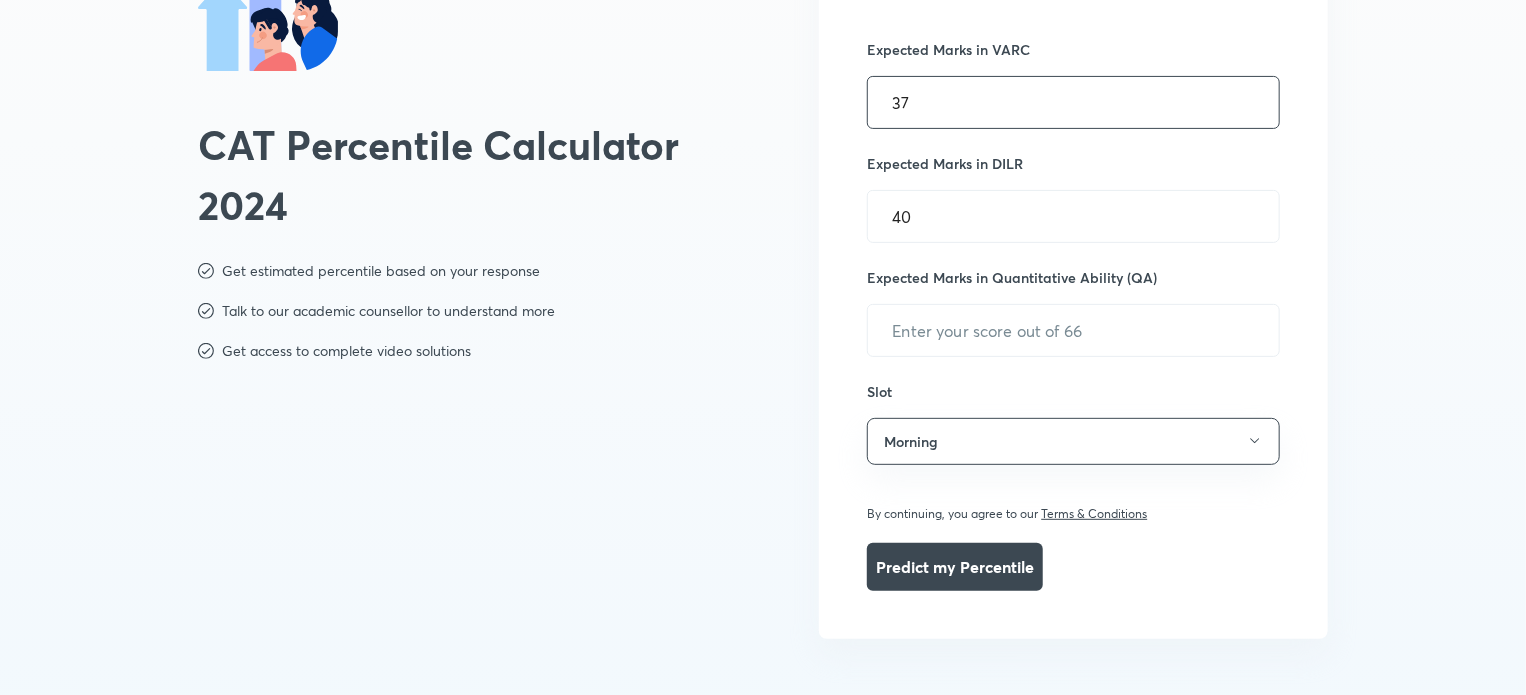 scroll, scrollTop: 236, scrollLeft: 0, axis: vertical 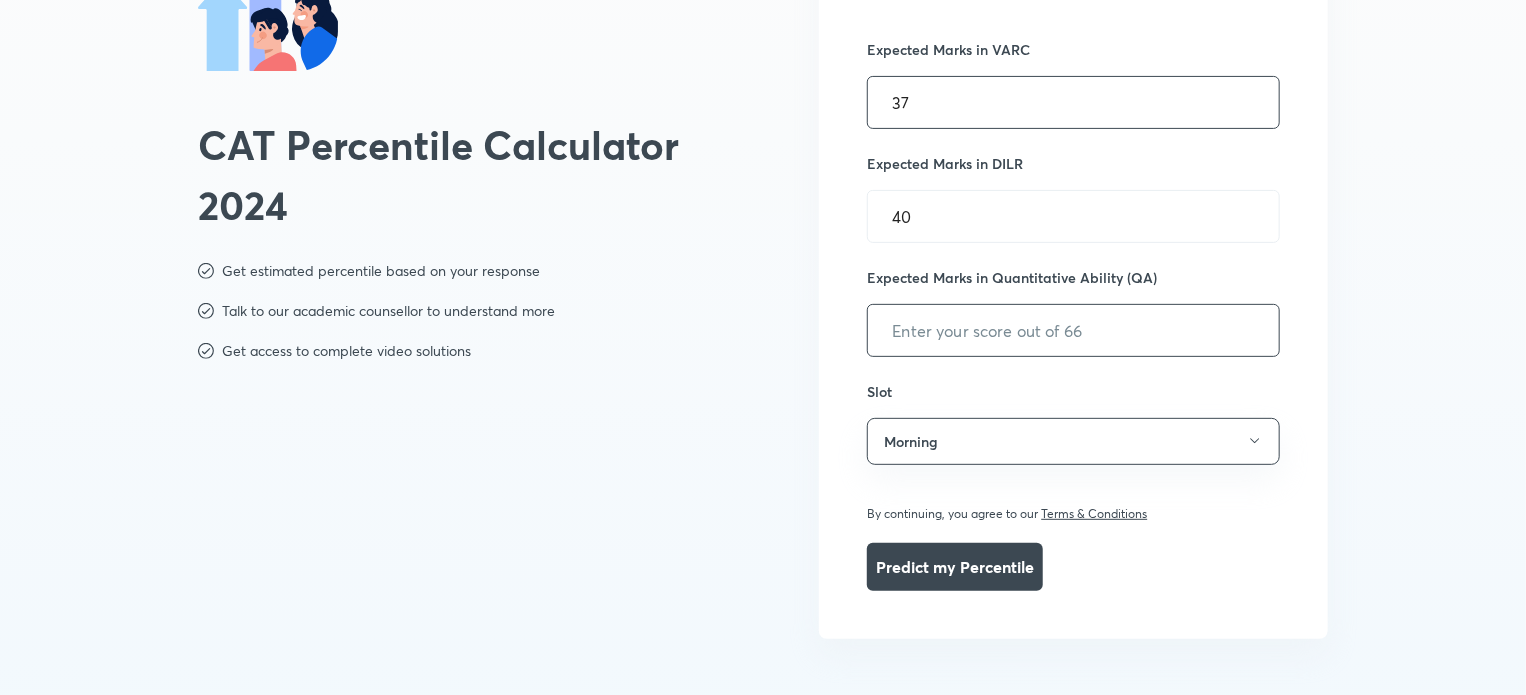 type on "37" 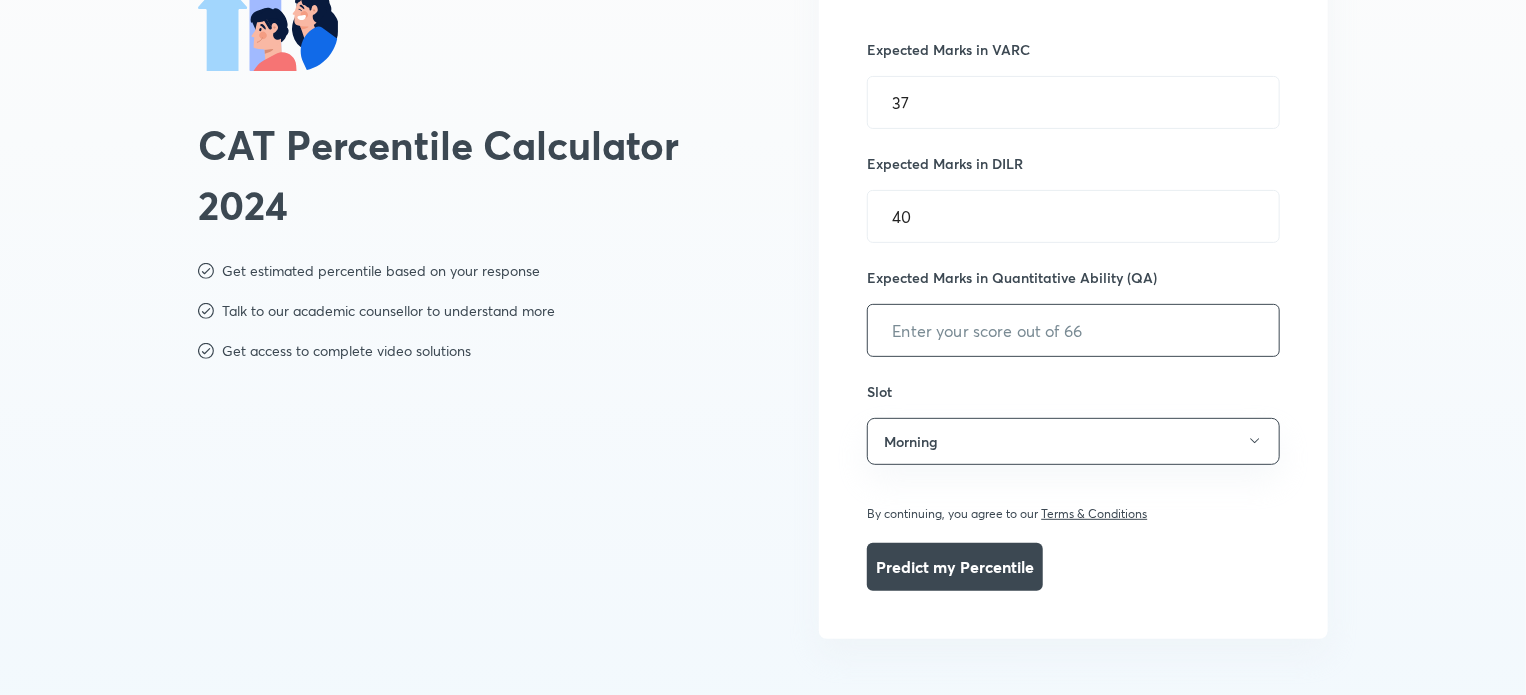 click at bounding box center (1073, 330) 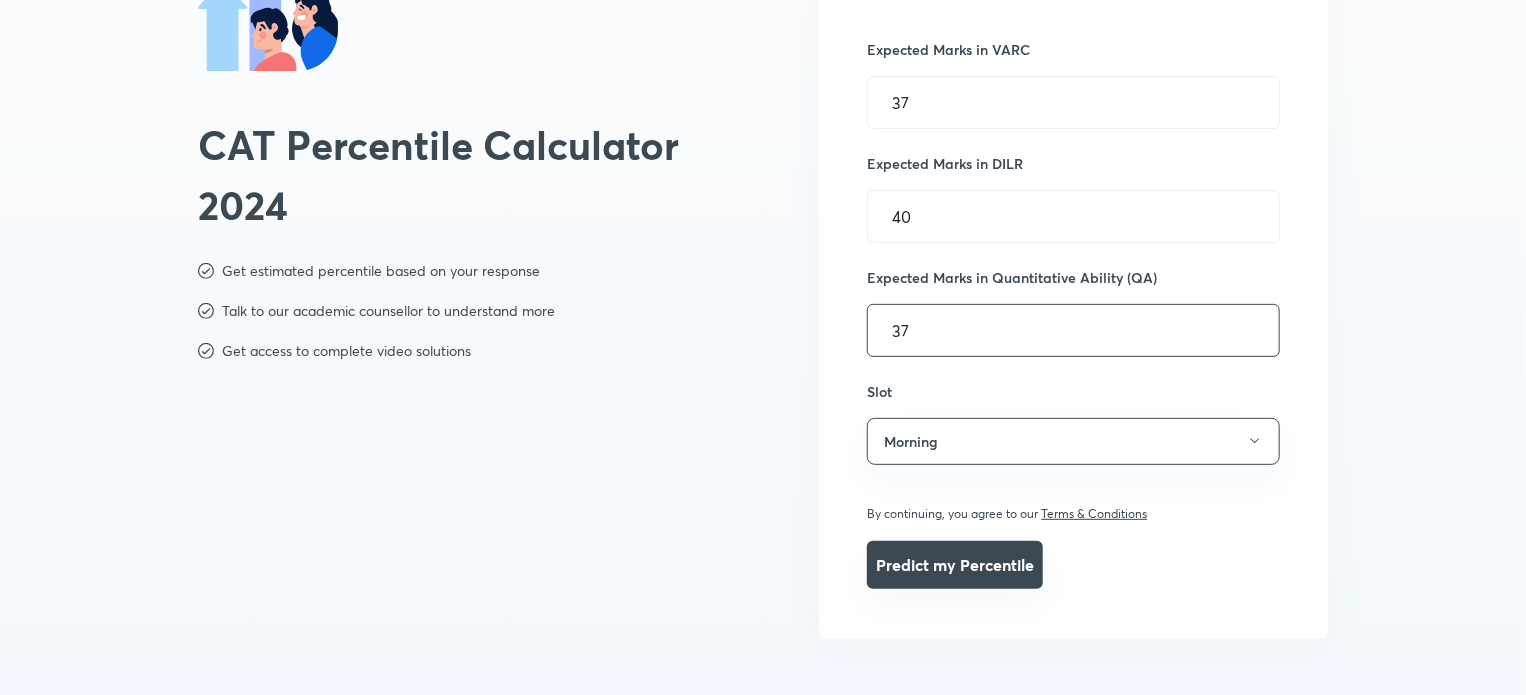 type on "37" 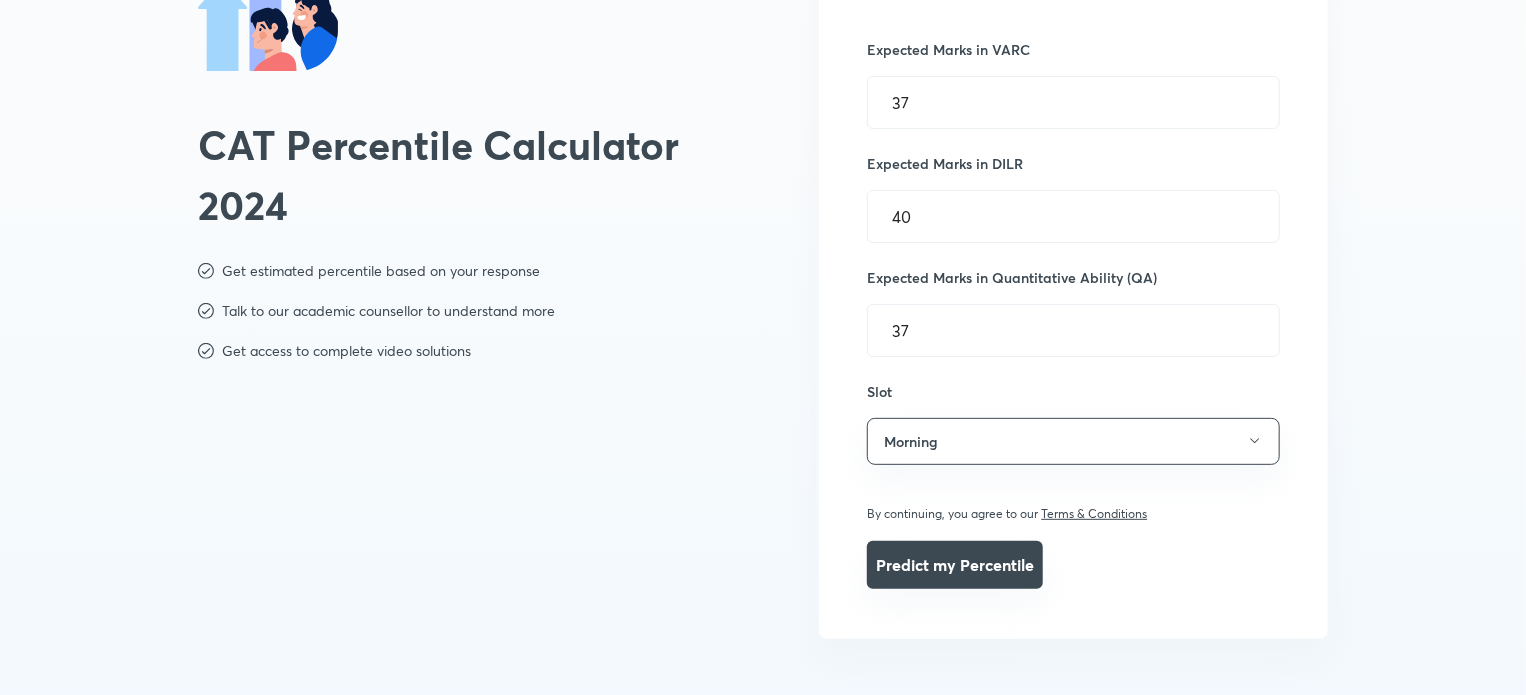 click on "Predict my Percentile" at bounding box center (955, 565) 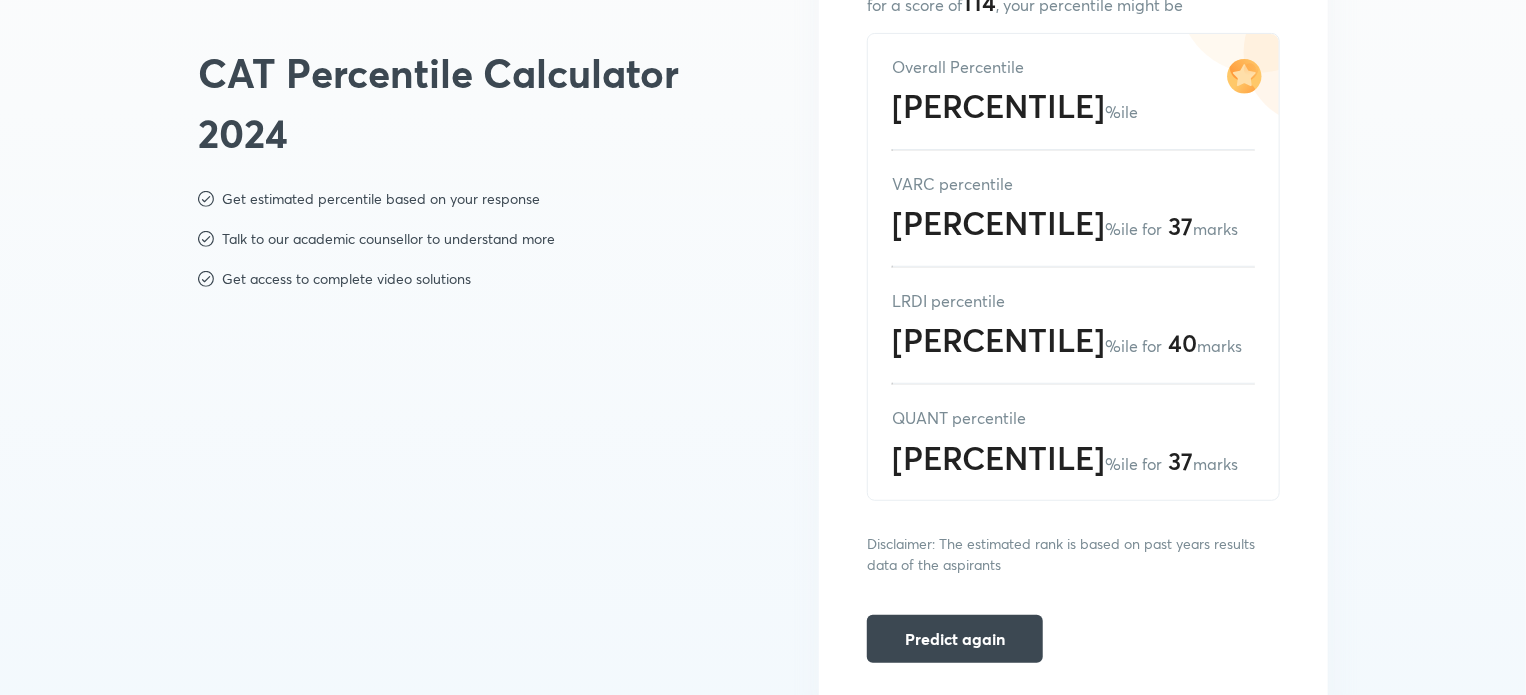 scroll, scrollTop: 308, scrollLeft: 0, axis: vertical 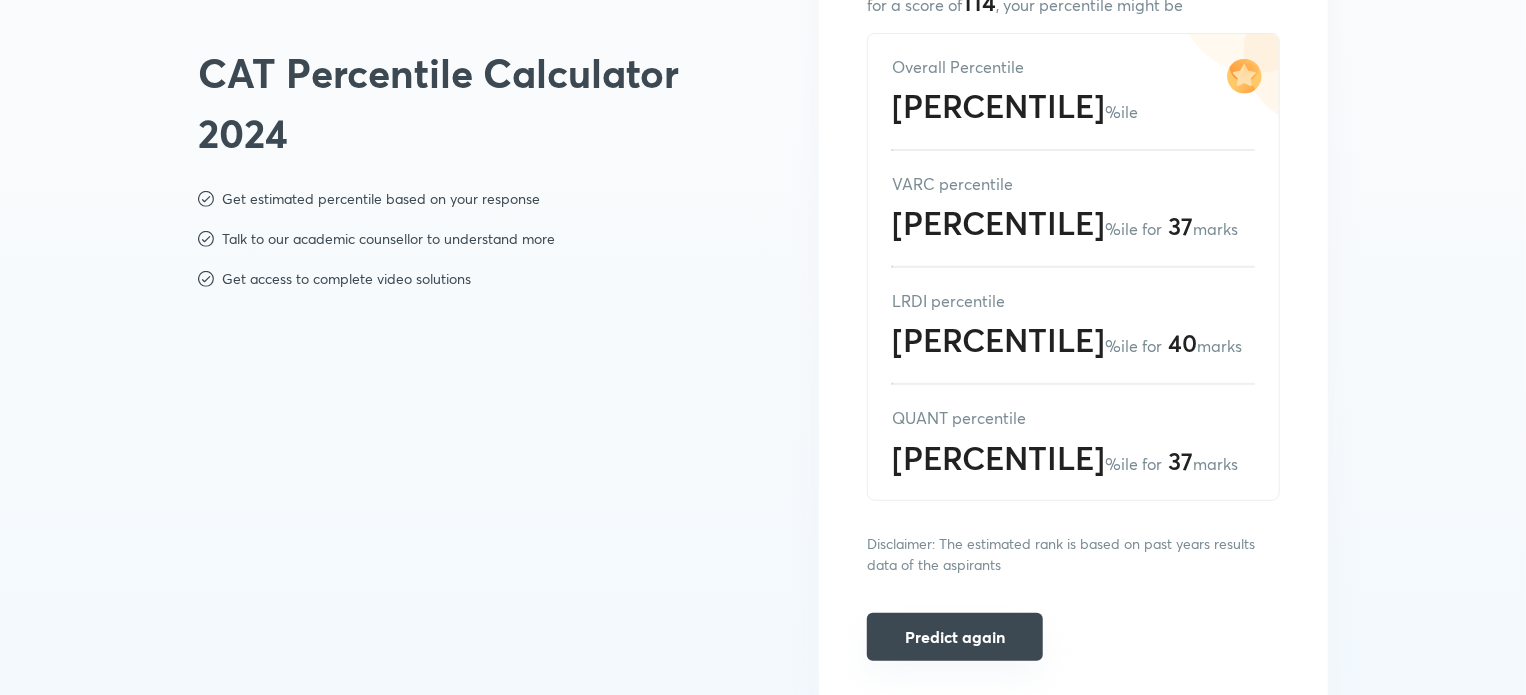 click on "Predict again" at bounding box center (955, 637) 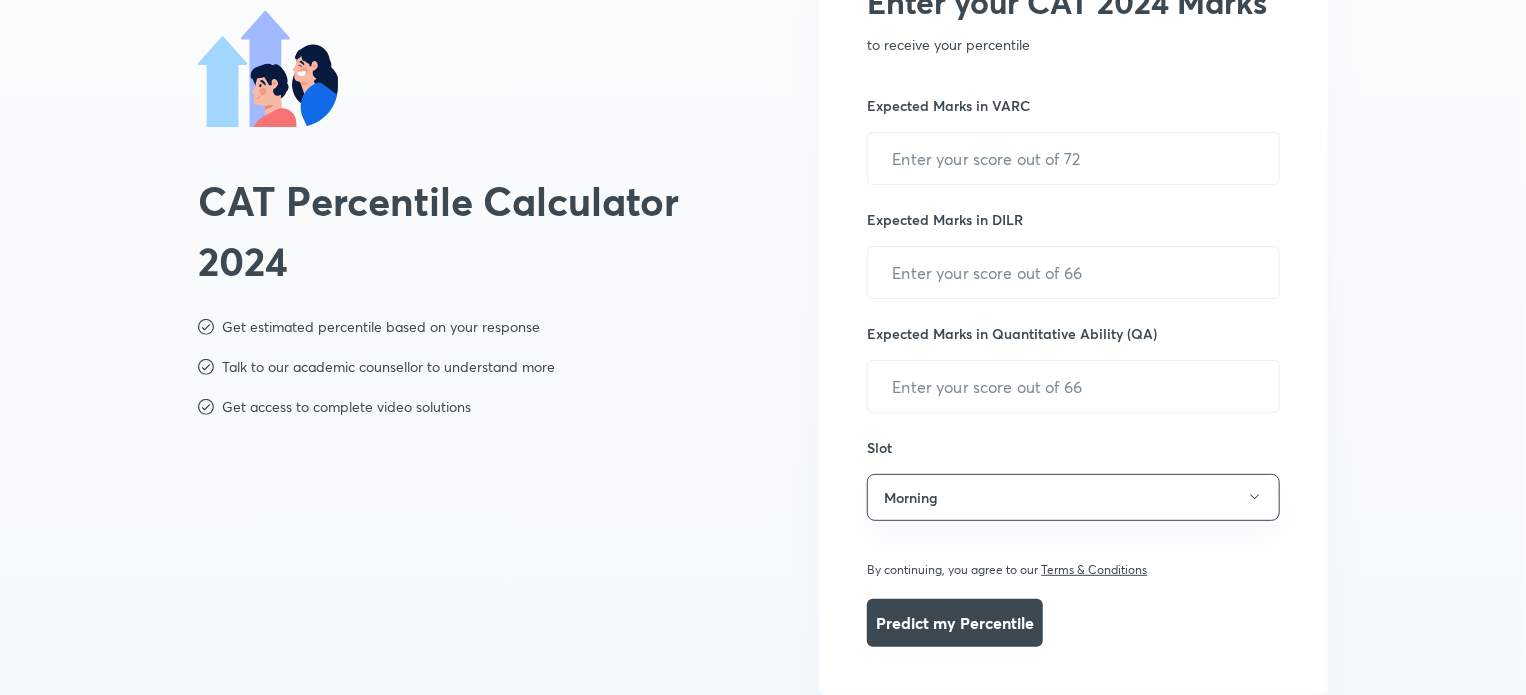 scroll, scrollTop: 180, scrollLeft: 0, axis: vertical 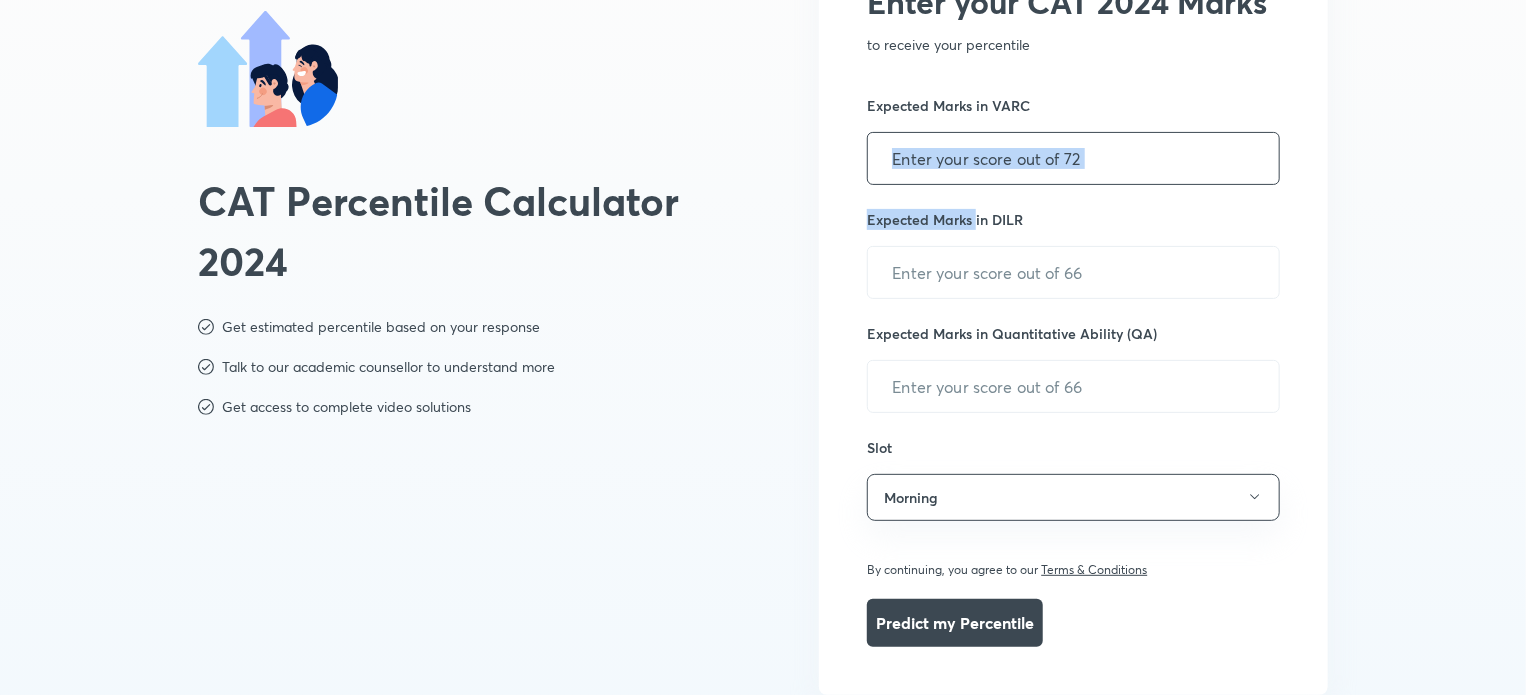 drag, startPoint x: 976, startPoint y: 142, endPoint x: 1004, endPoint y: 112, distance: 41.036568 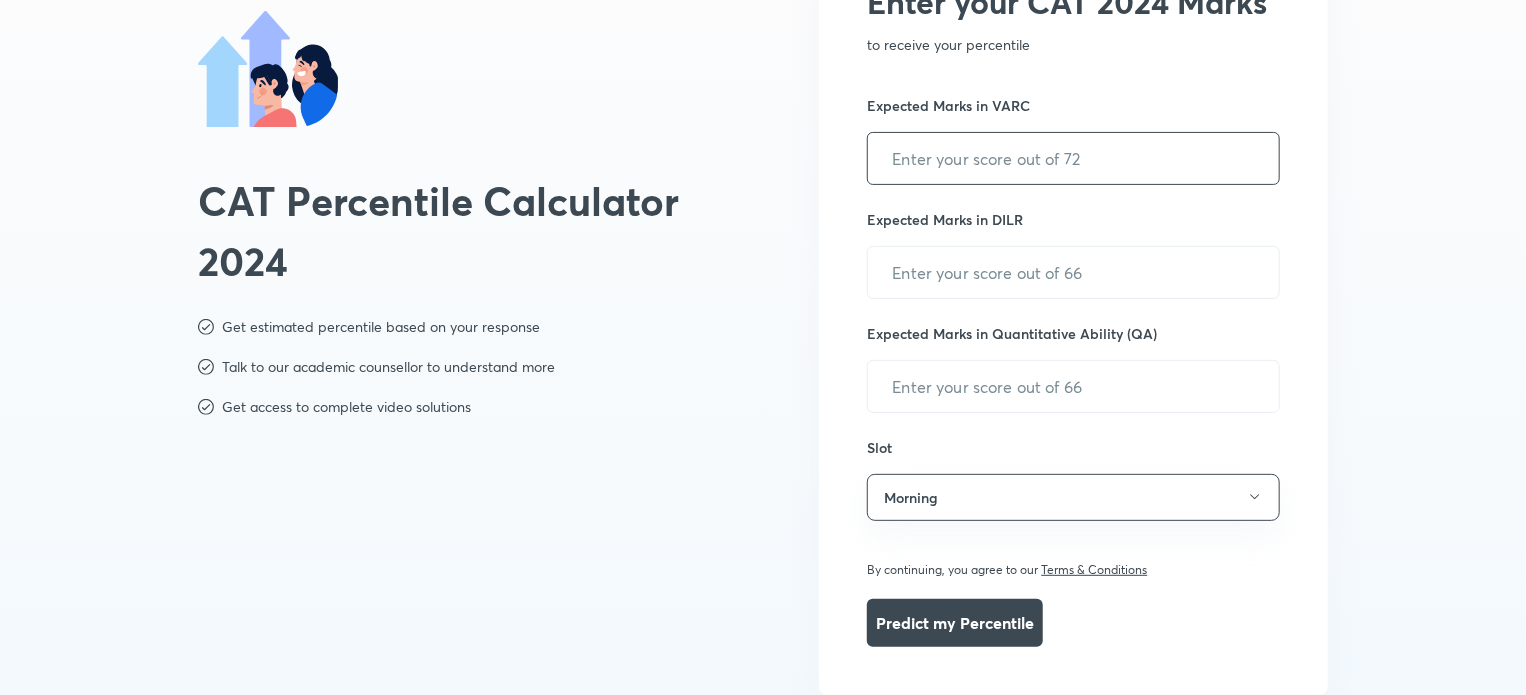 click at bounding box center [1073, 158] 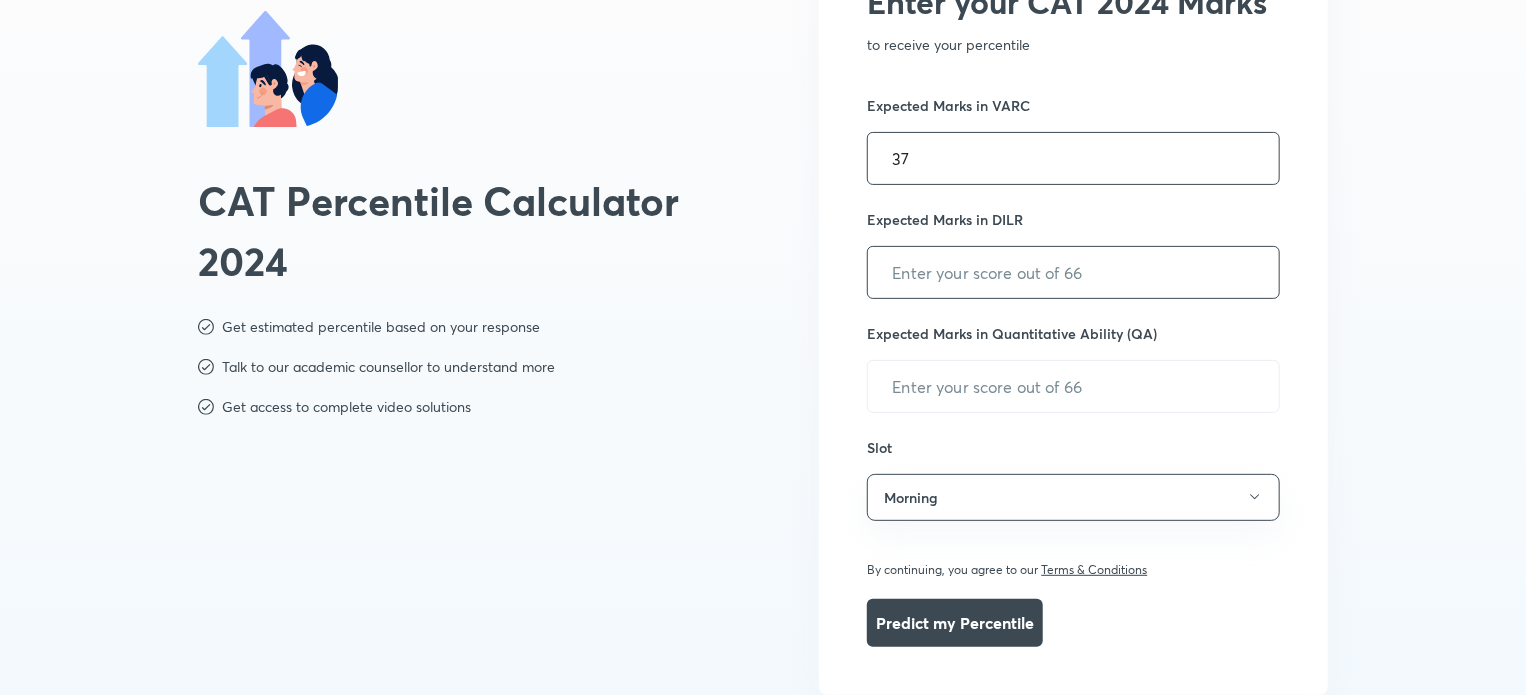 type on "37" 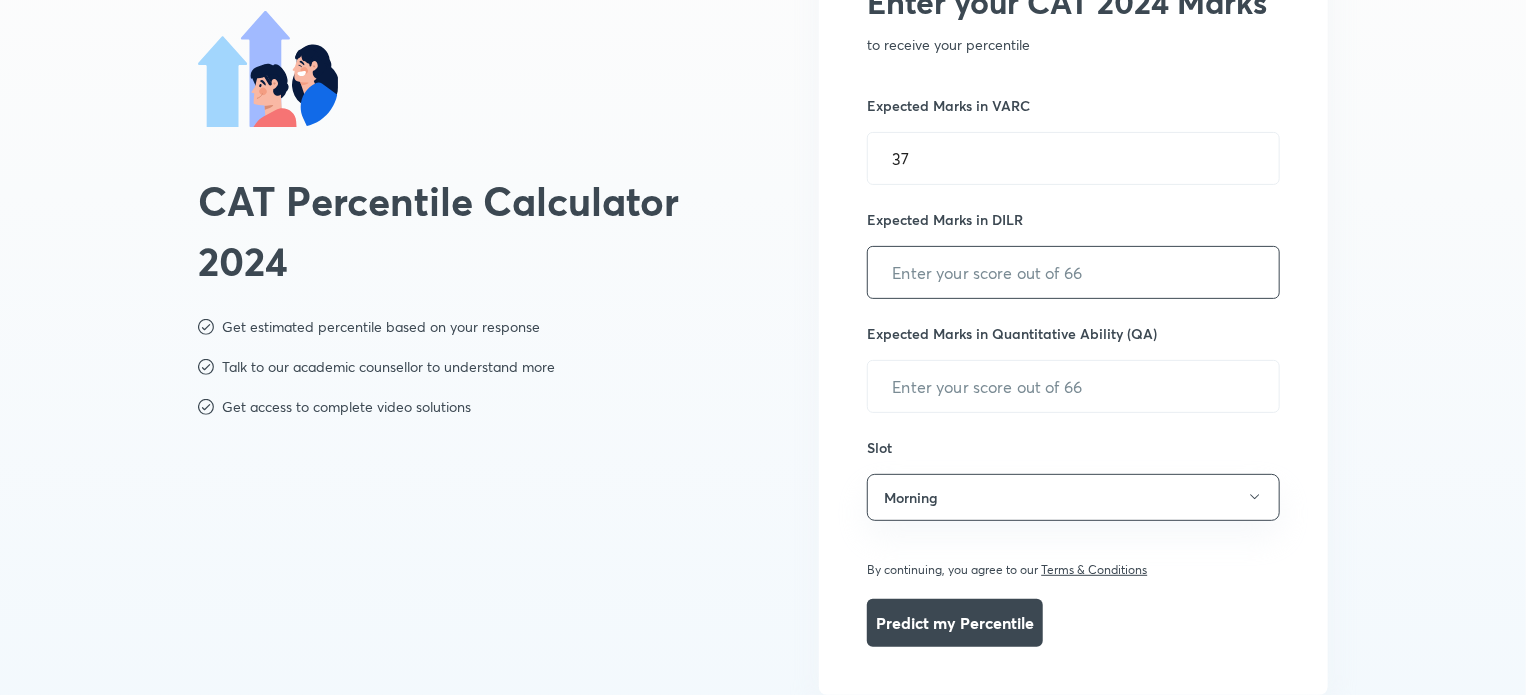 click at bounding box center (1073, 272) 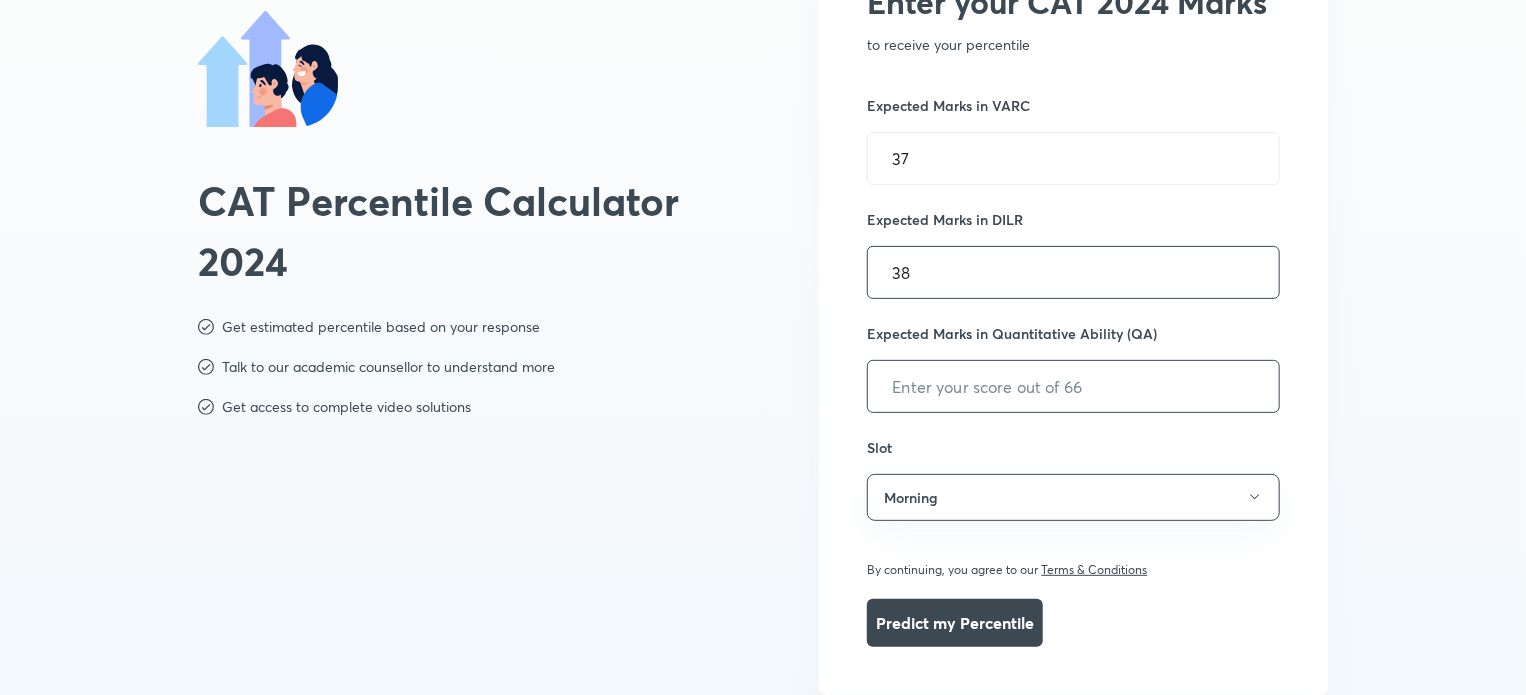 type on "38" 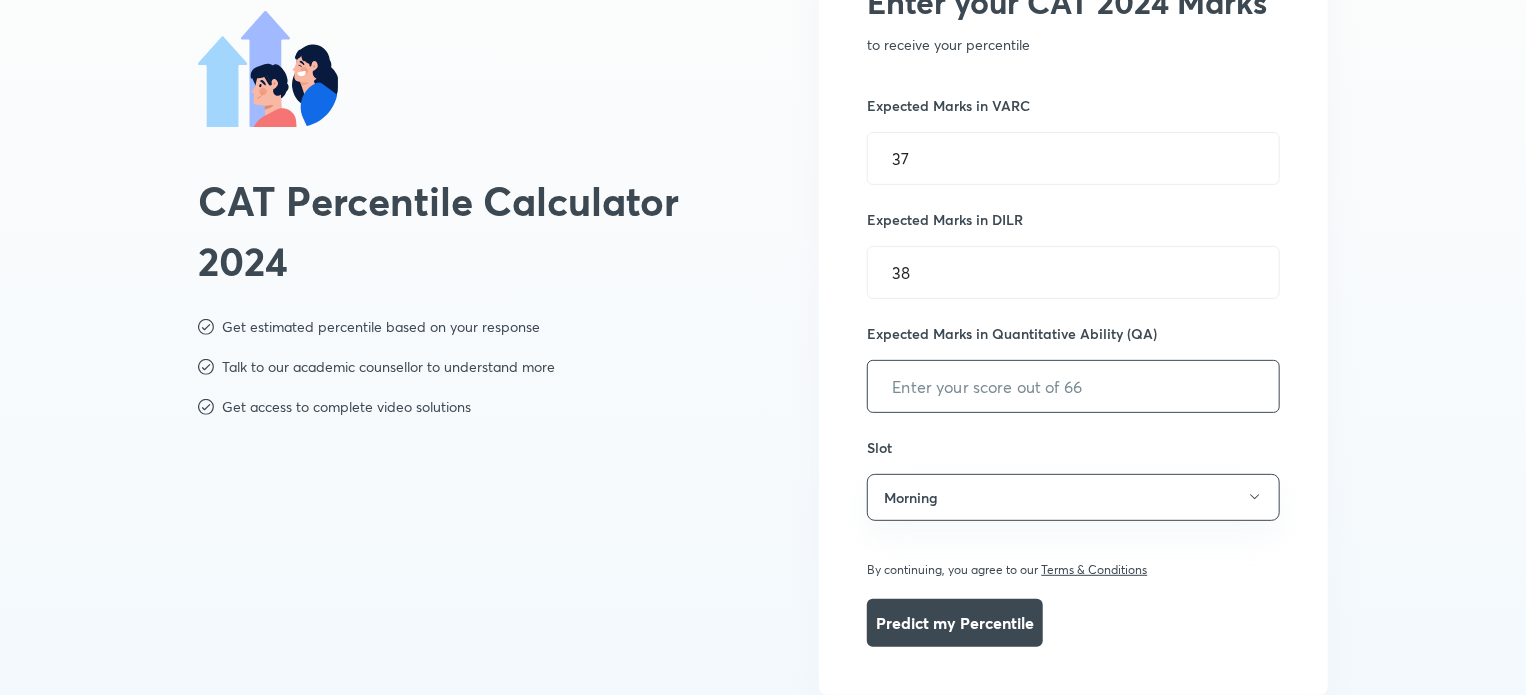 click at bounding box center (1073, 386) 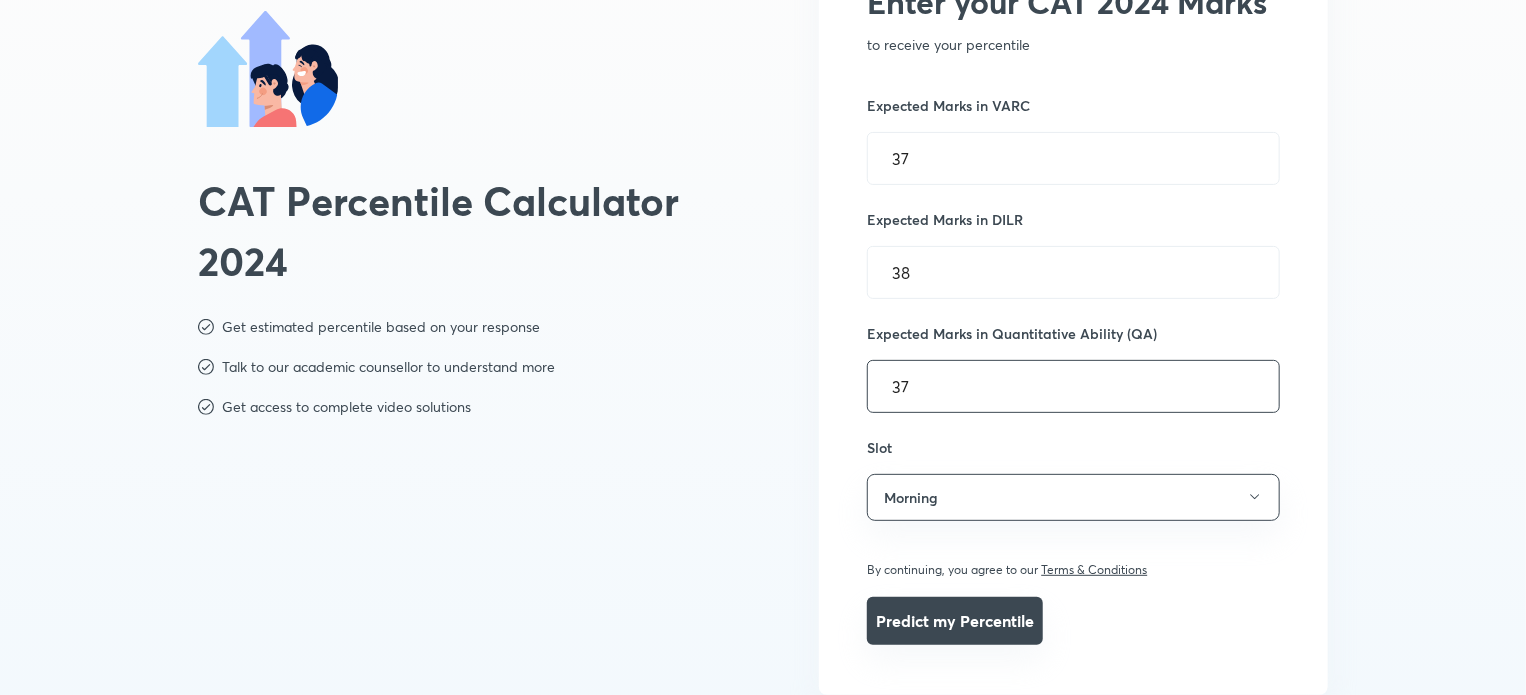 type on "37" 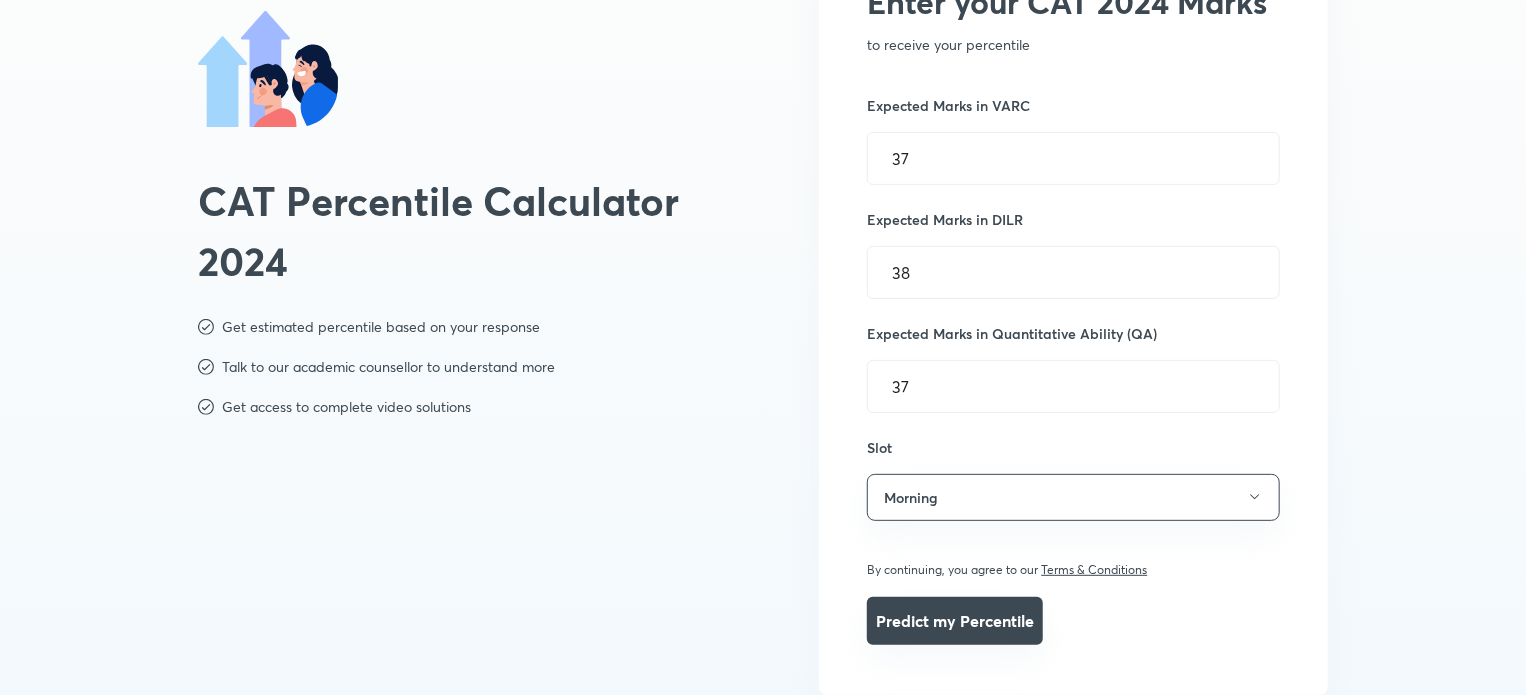 click on "Predict my Percentile" at bounding box center [955, 621] 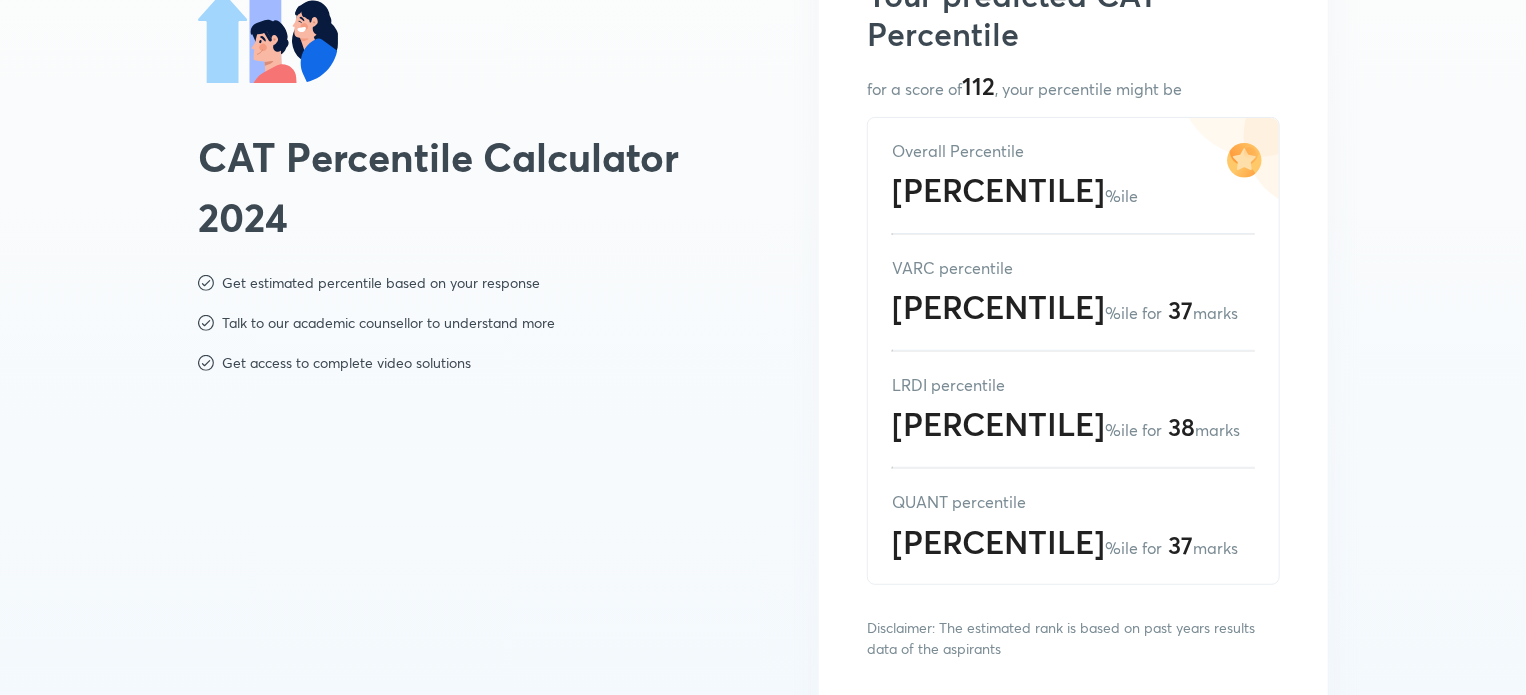 scroll, scrollTop: 292, scrollLeft: 0, axis: vertical 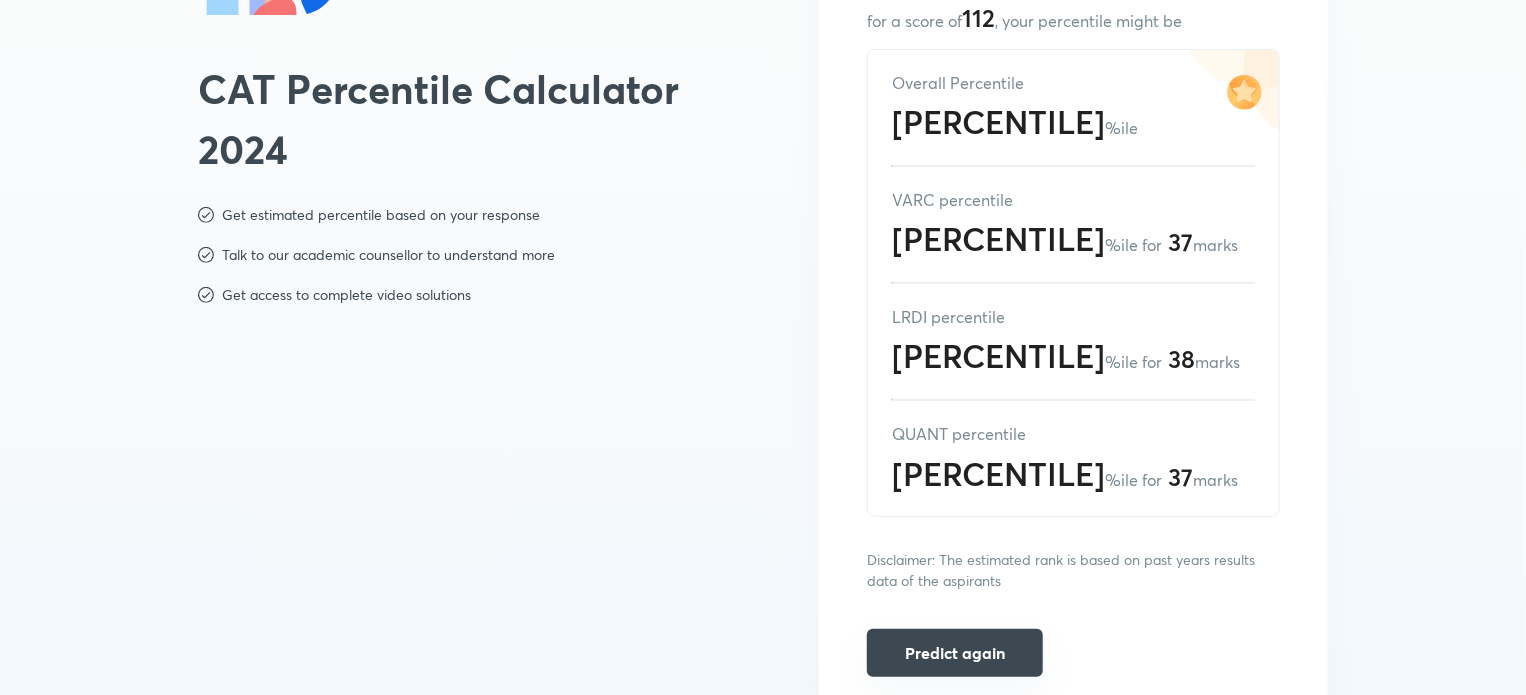 click on "Predict again" at bounding box center (955, 653) 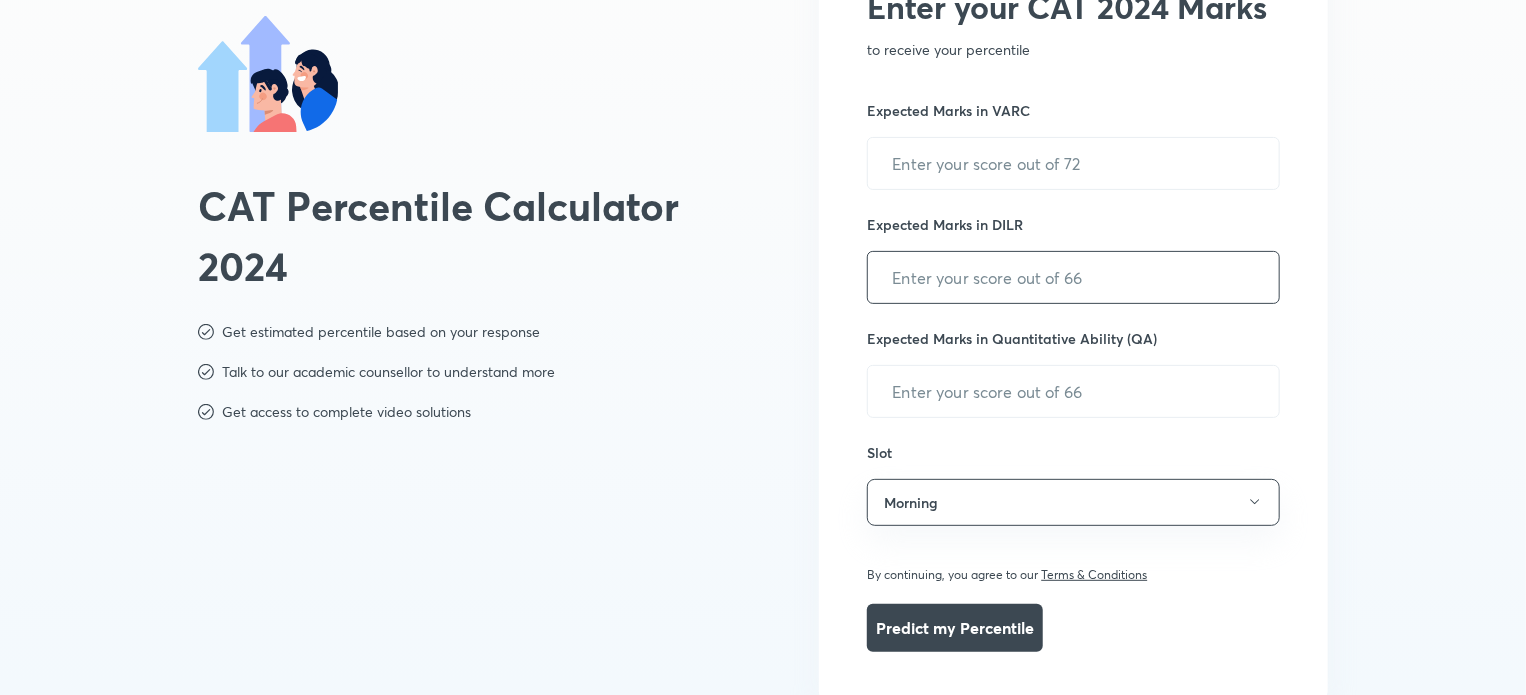 scroll, scrollTop: 174, scrollLeft: 0, axis: vertical 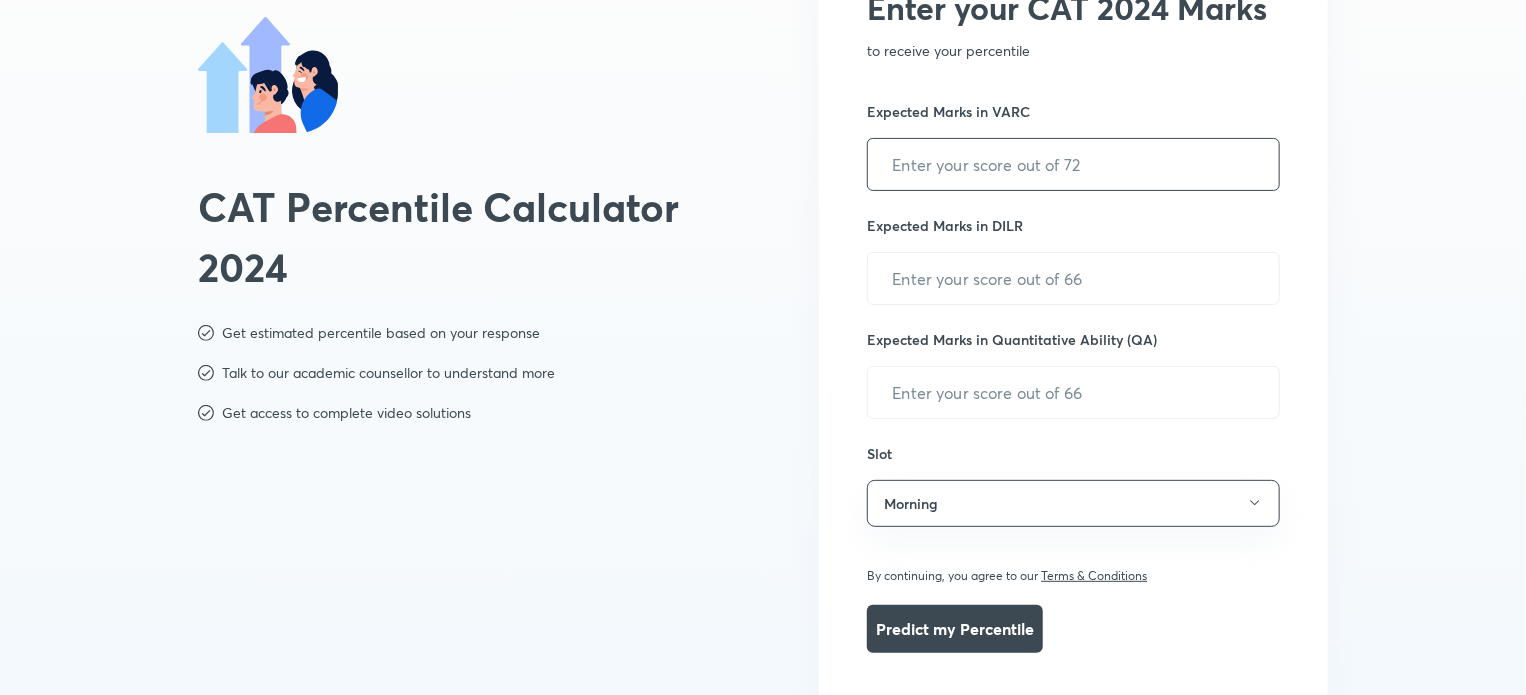 click at bounding box center [1073, 164] 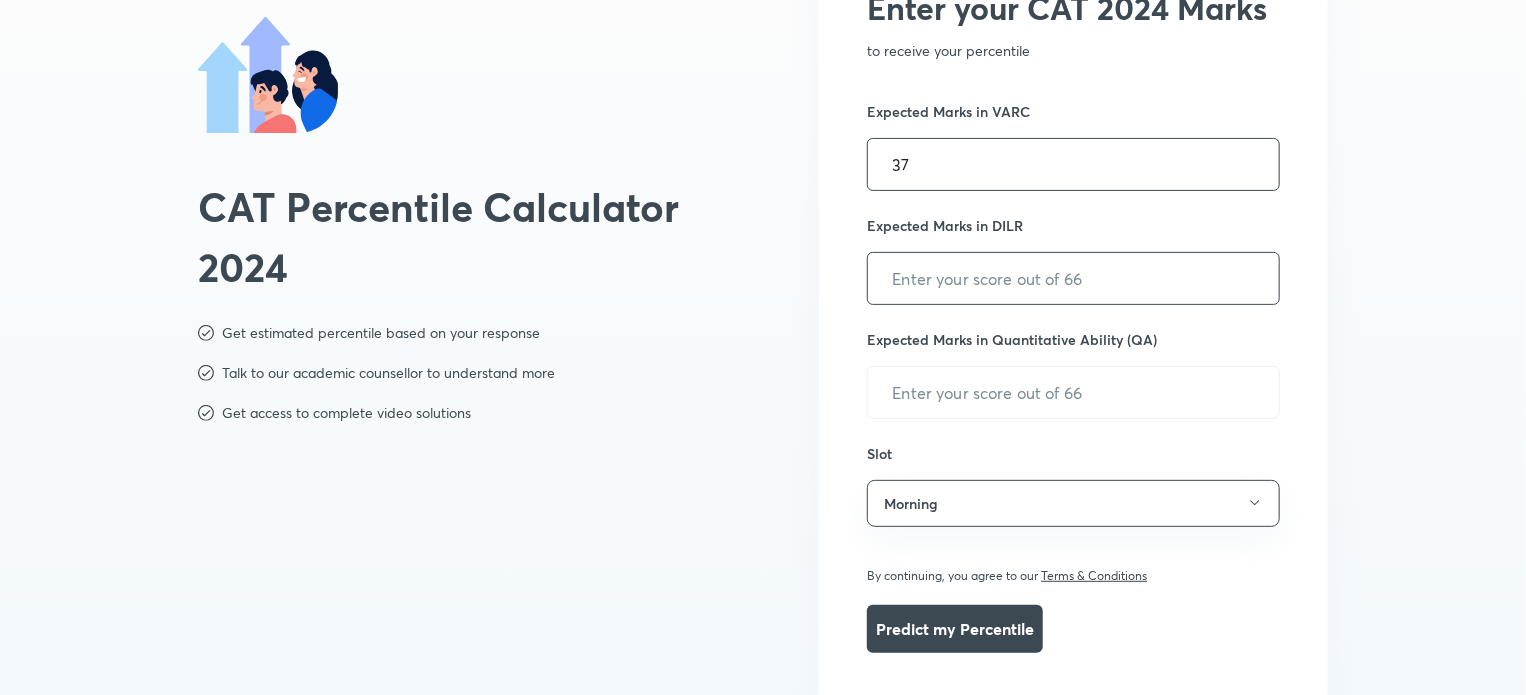 type on "37" 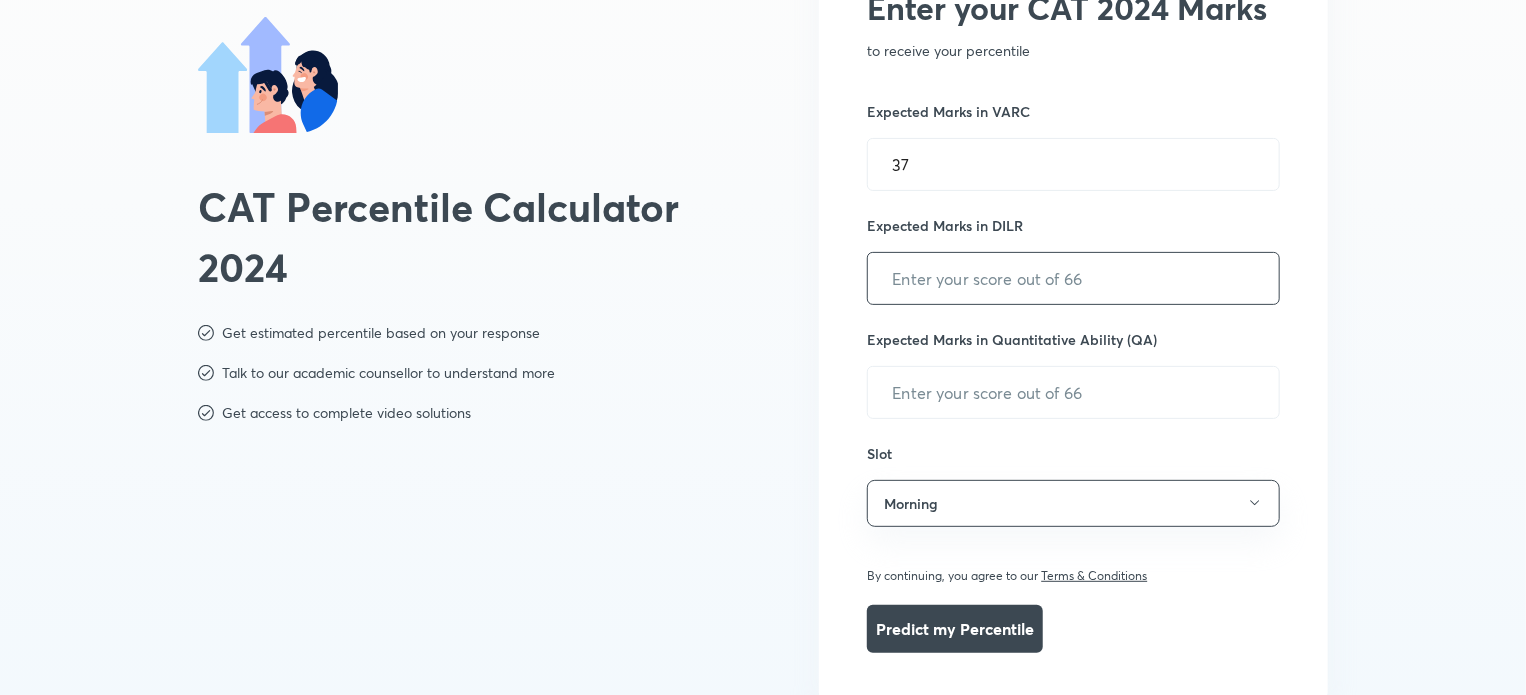 click at bounding box center [1073, 278] 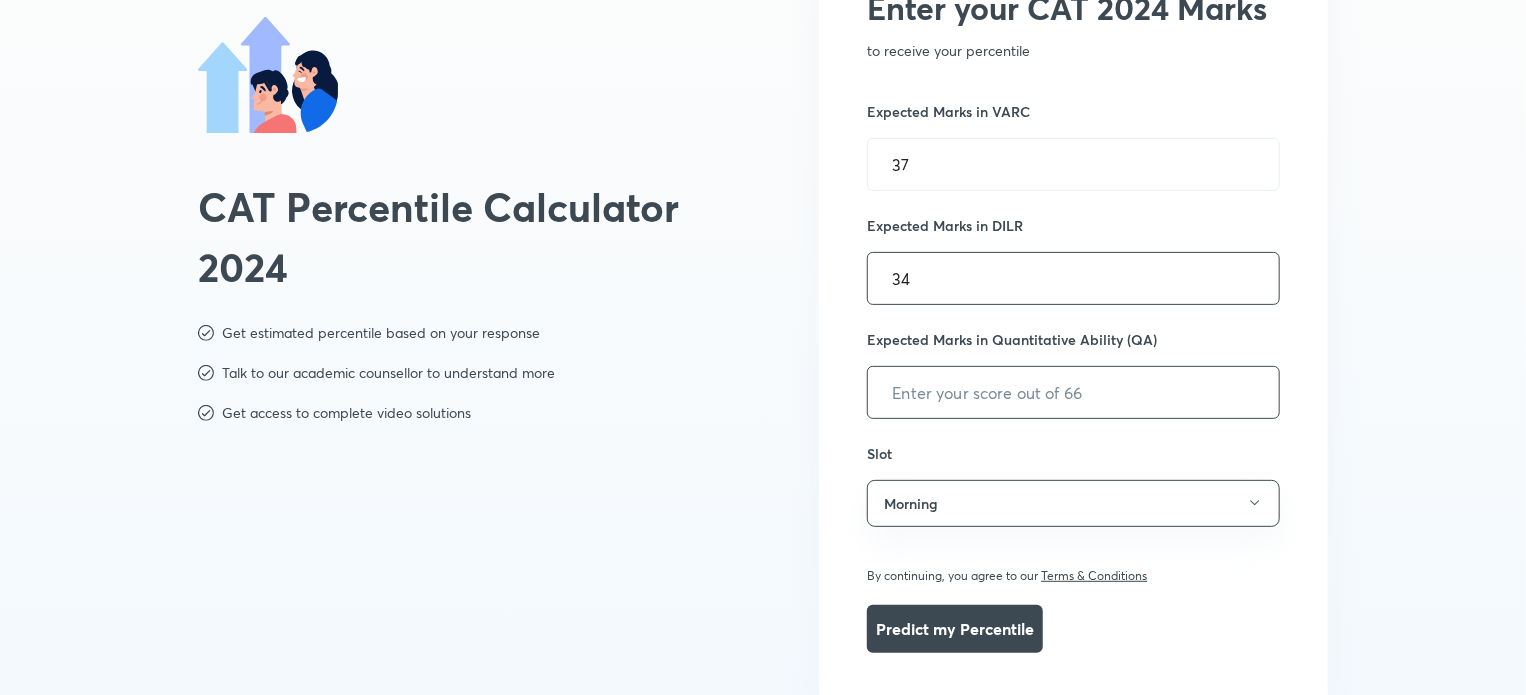 type on "34" 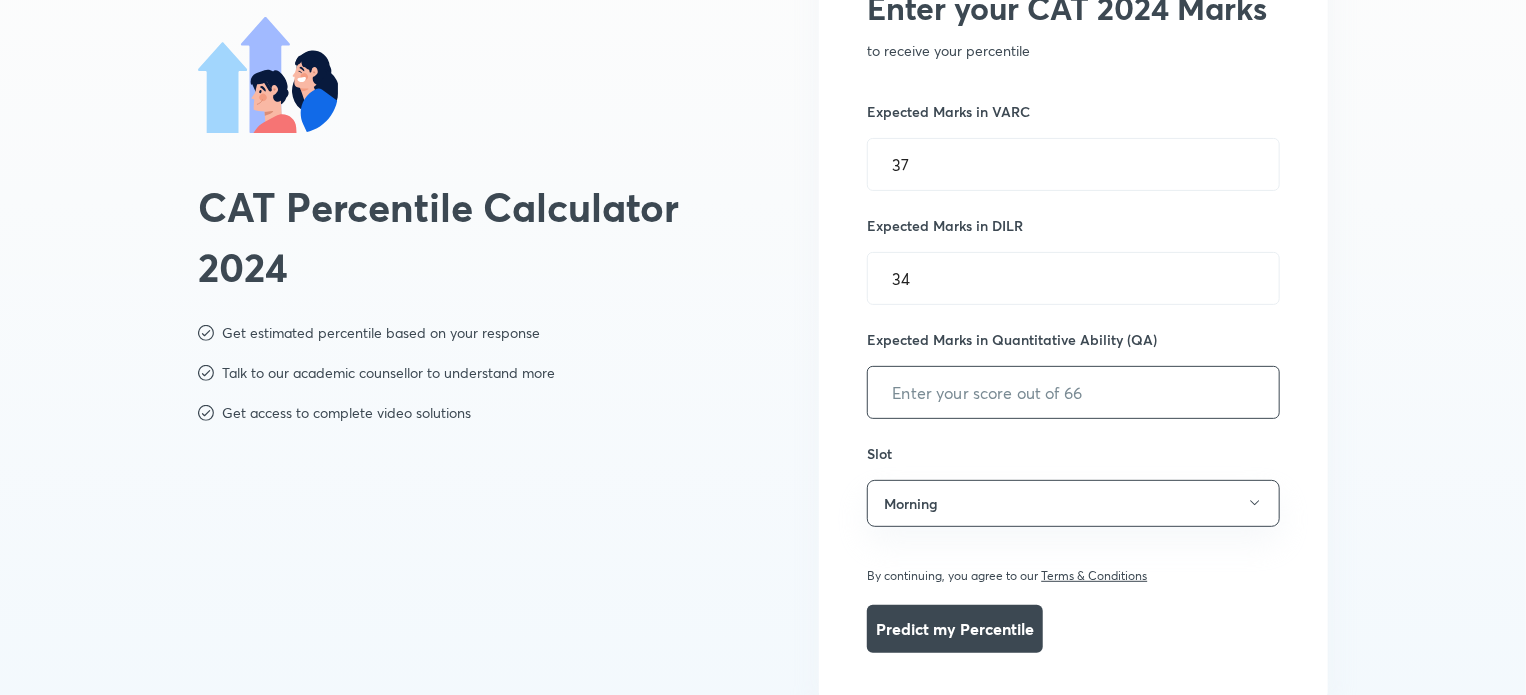 click at bounding box center (1073, 392) 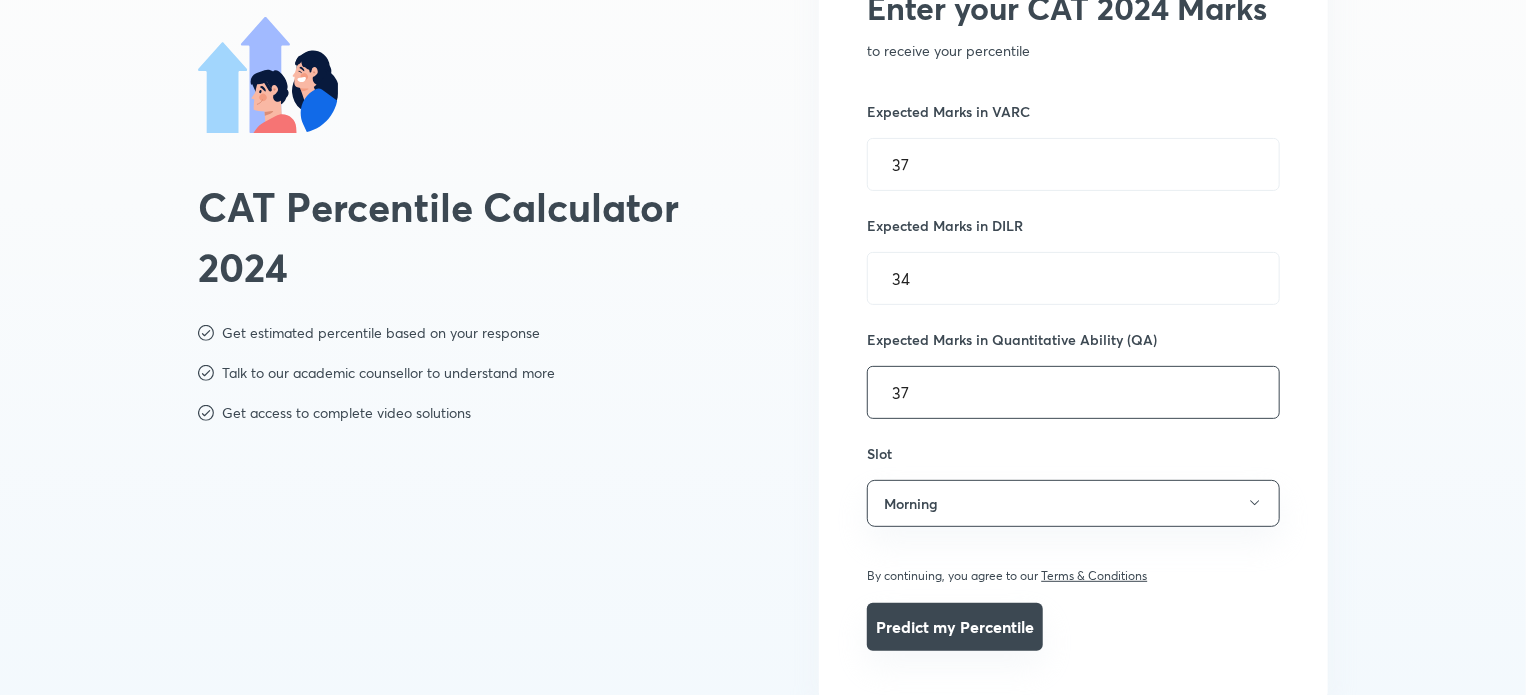 type on "37" 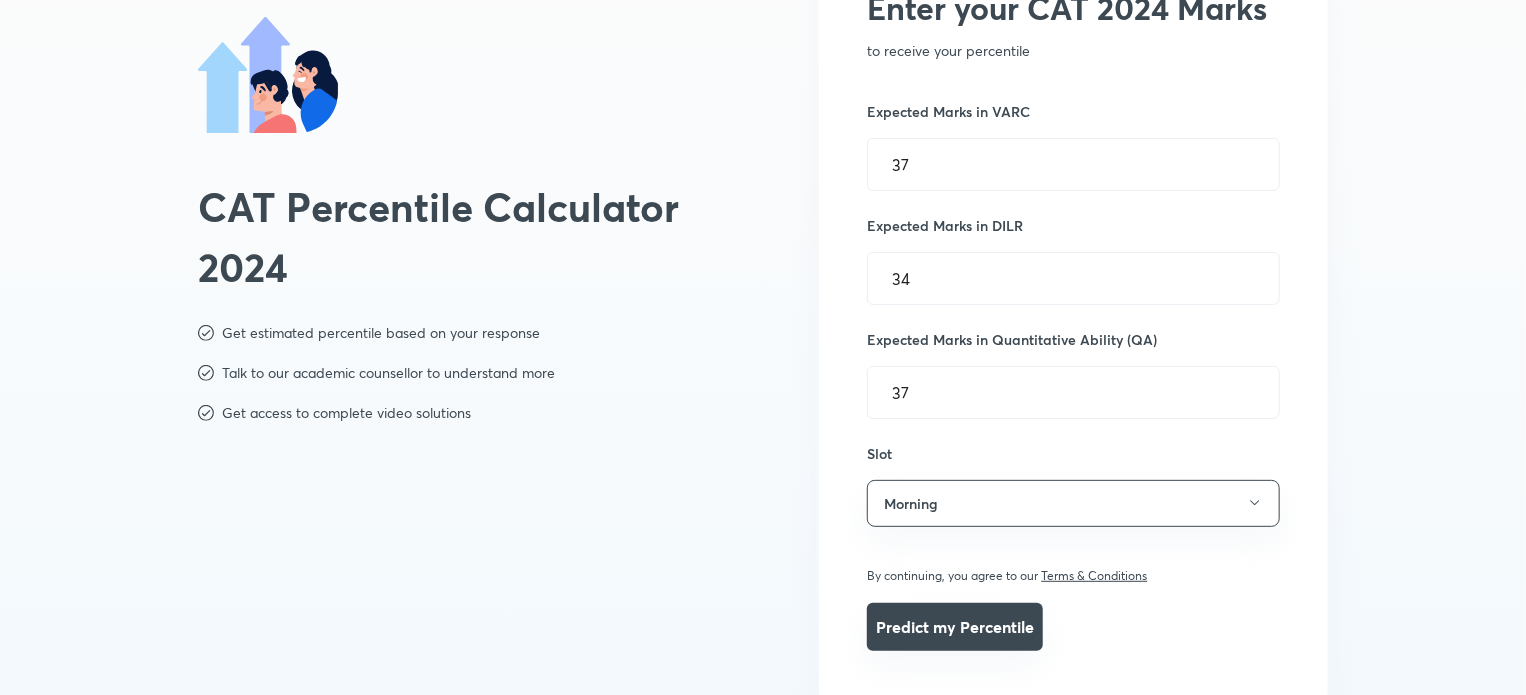 click on "Predict my Percentile" at bounding box center [955, 627] 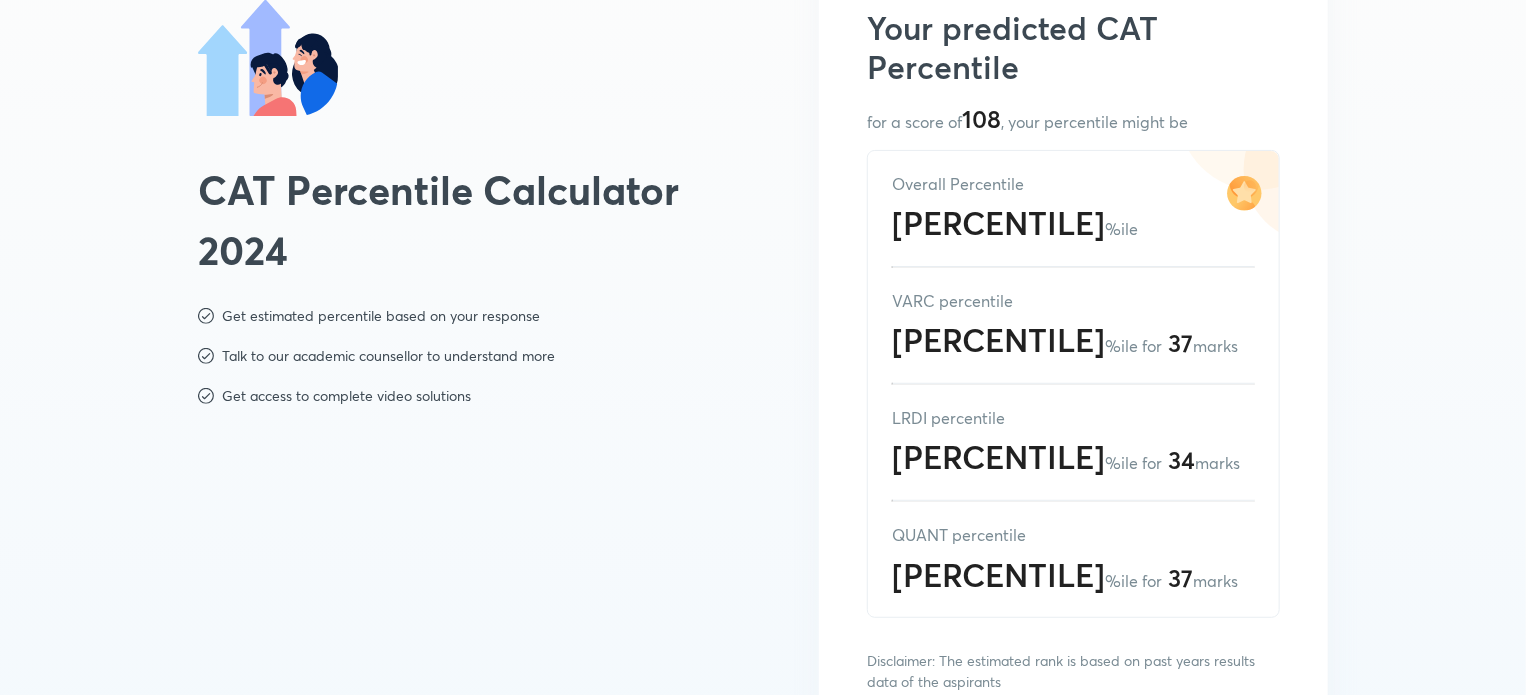 scroll, scrollTop: 190, scrollLeft: 0, axis: vertical 